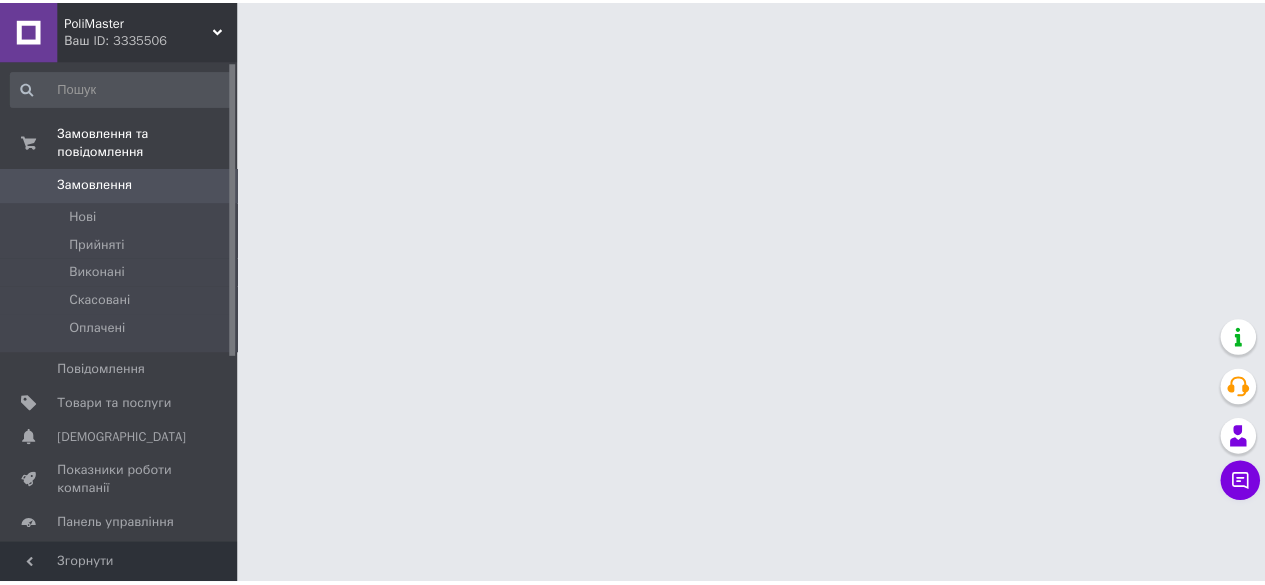 scroll, scrollTop: 0, scrollLeft: 0, axis: both 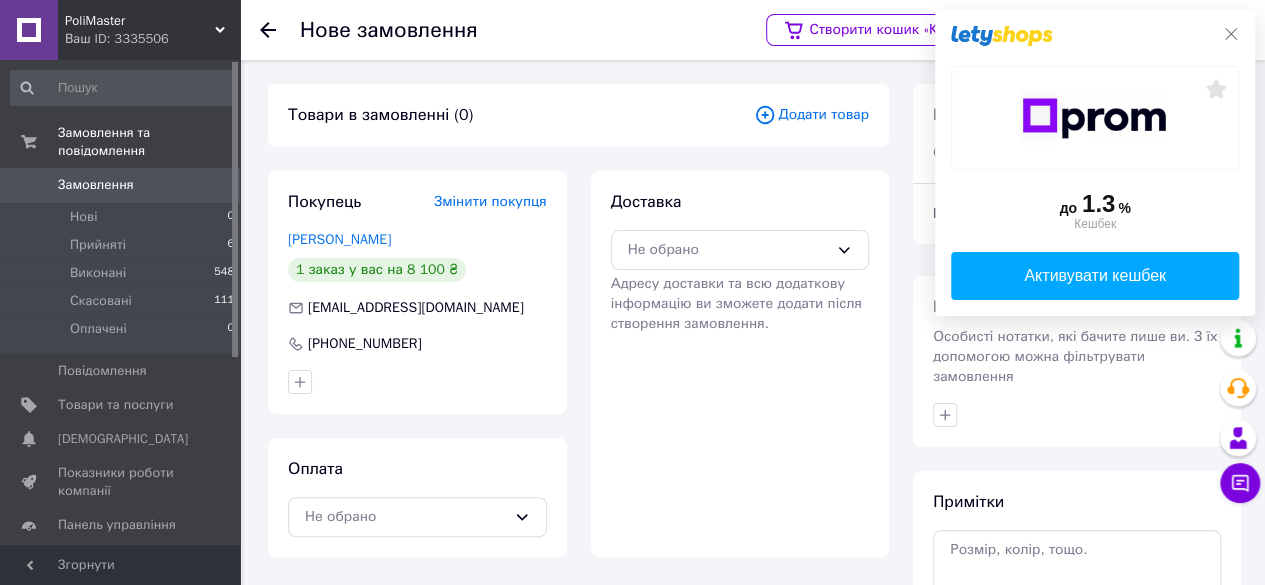 click 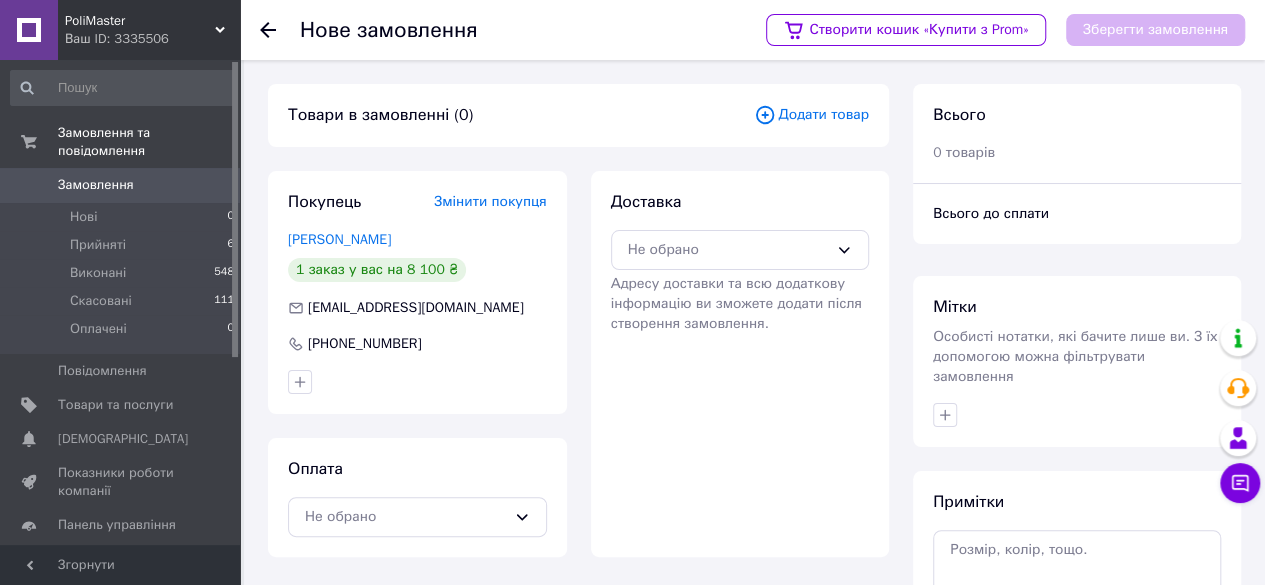scroll, scrollTop: 100, scrollLeft: 0, axis: vertical 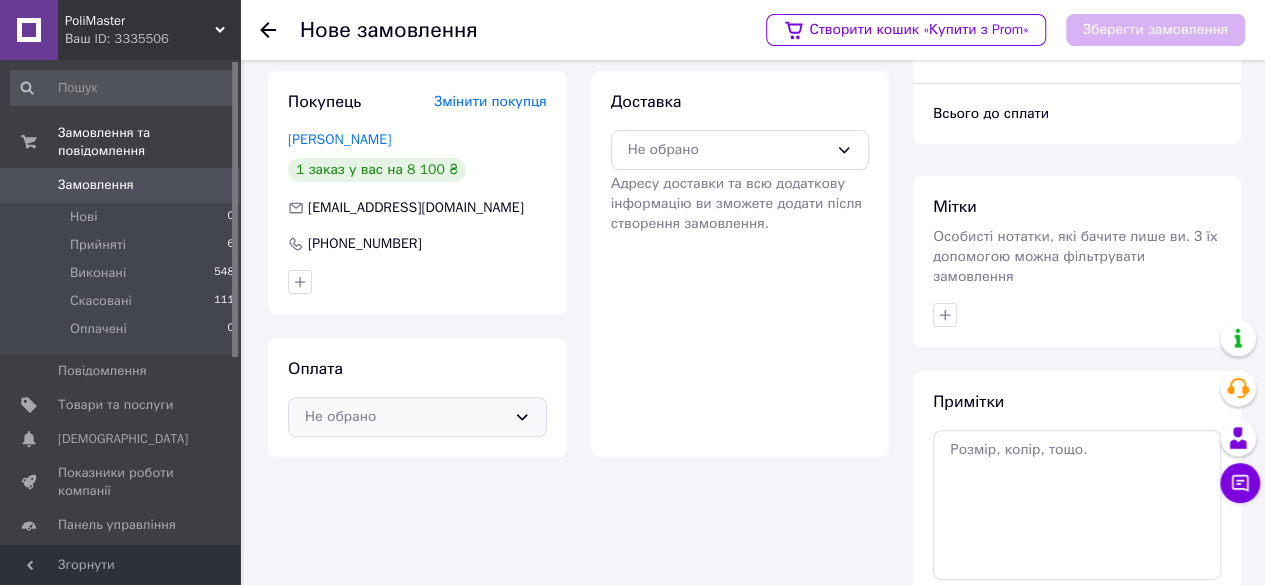 click on "Не обрано" at bounding box center [405, 417] 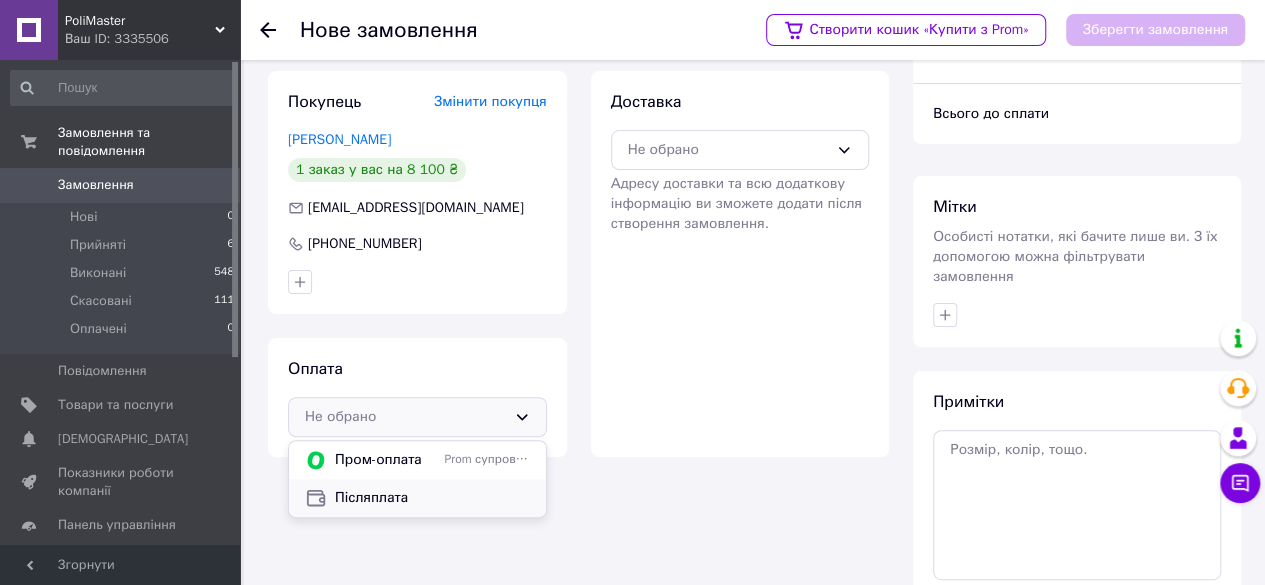 click on "Післяплата" at bounding box center (432, 498) 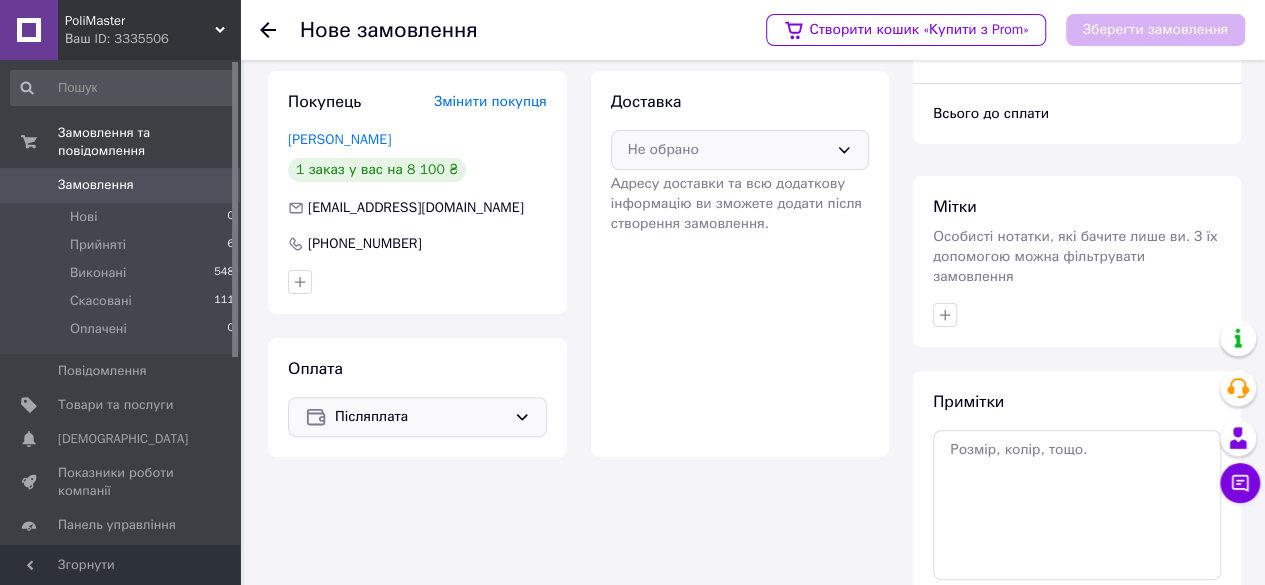 click on "Не обрано" at bounding box center [728, 150] 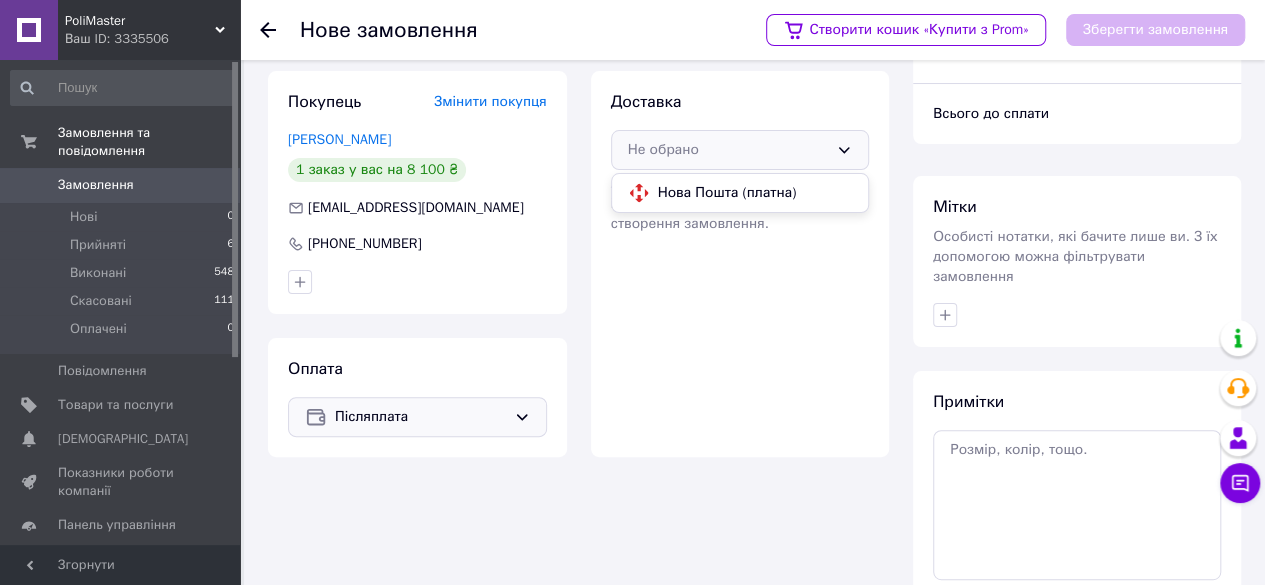 click on "Післяплата" at bounding box center (420, 417) 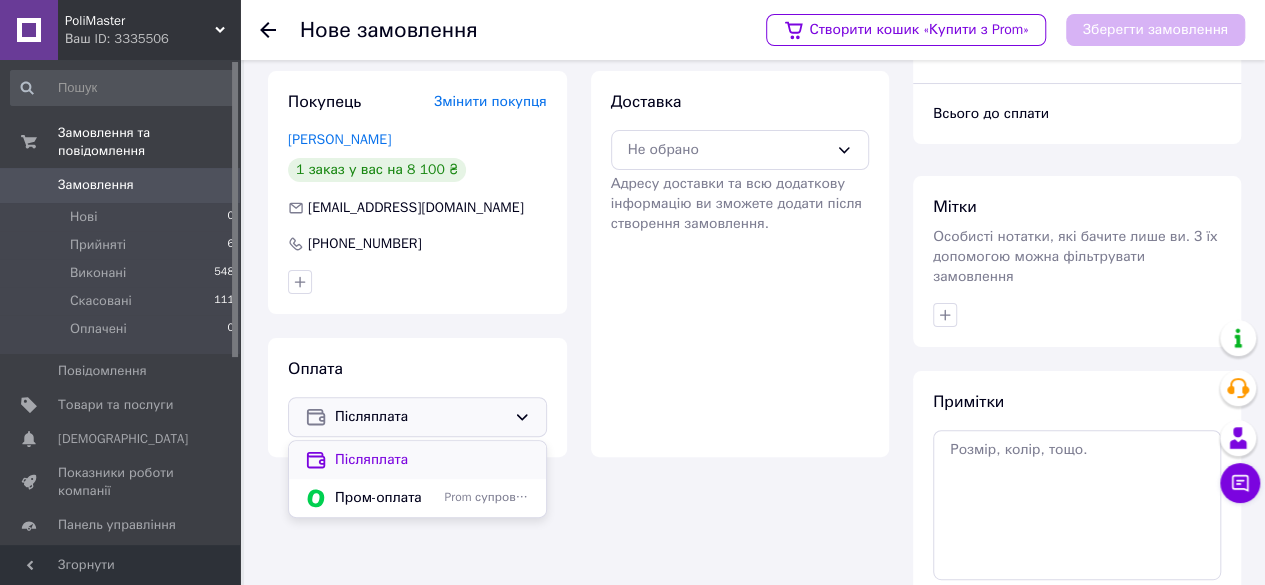 click on "Післяплата" at bounding box center (432, 460) 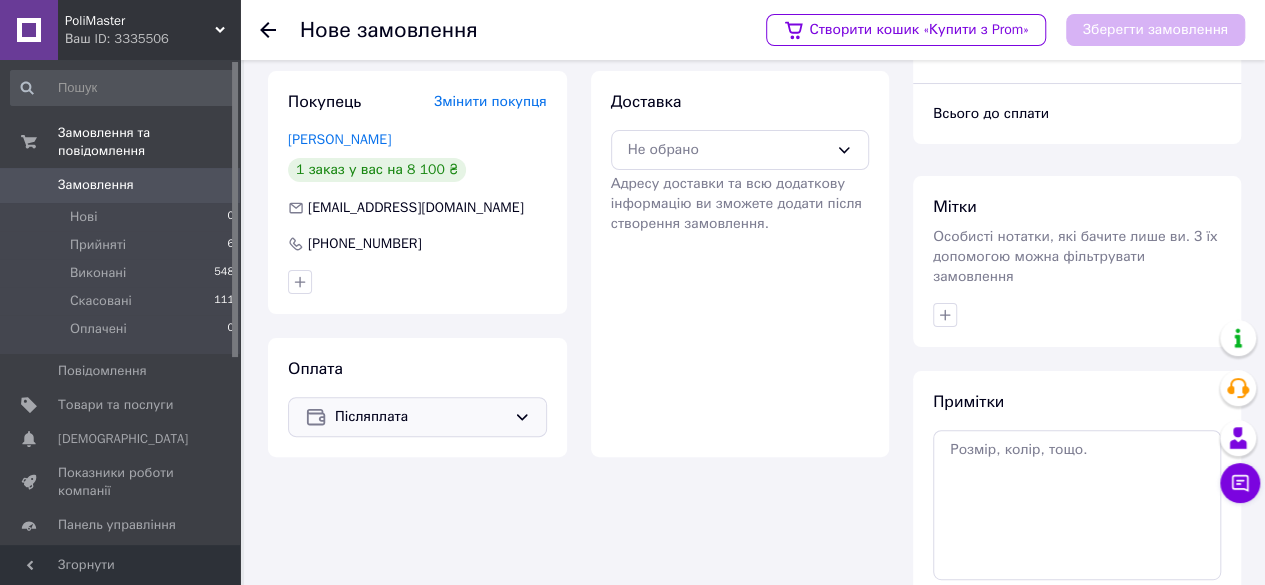 scroll, scrollTop: 0, scrollLeft: 0, axis: both 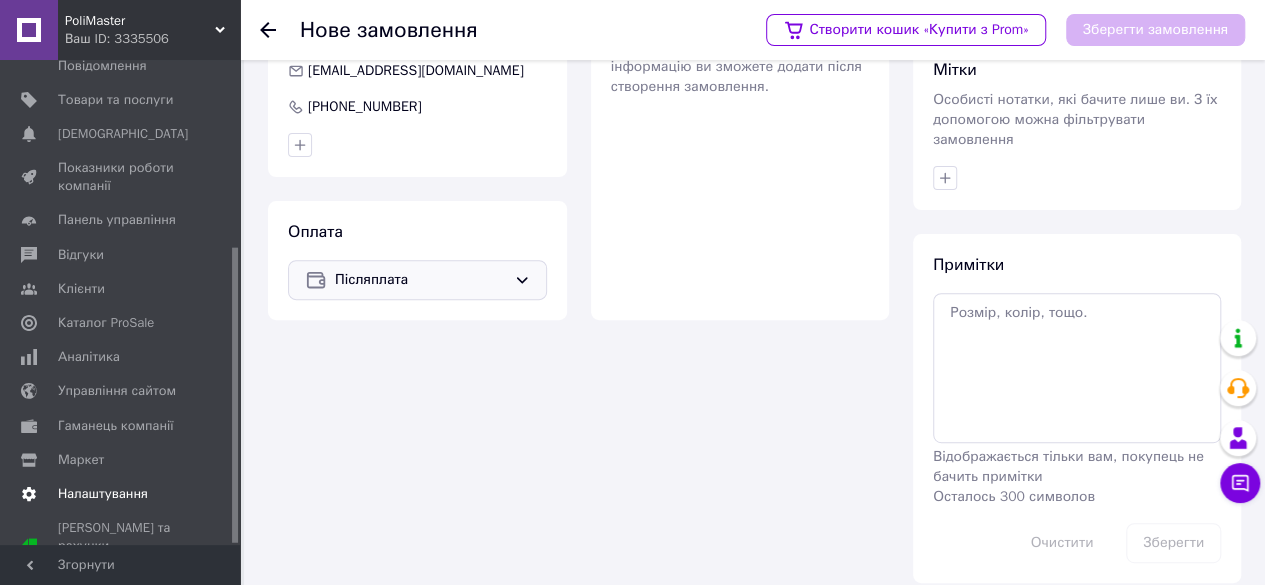 click on "Налаштування" at bounding box center [103, 494] 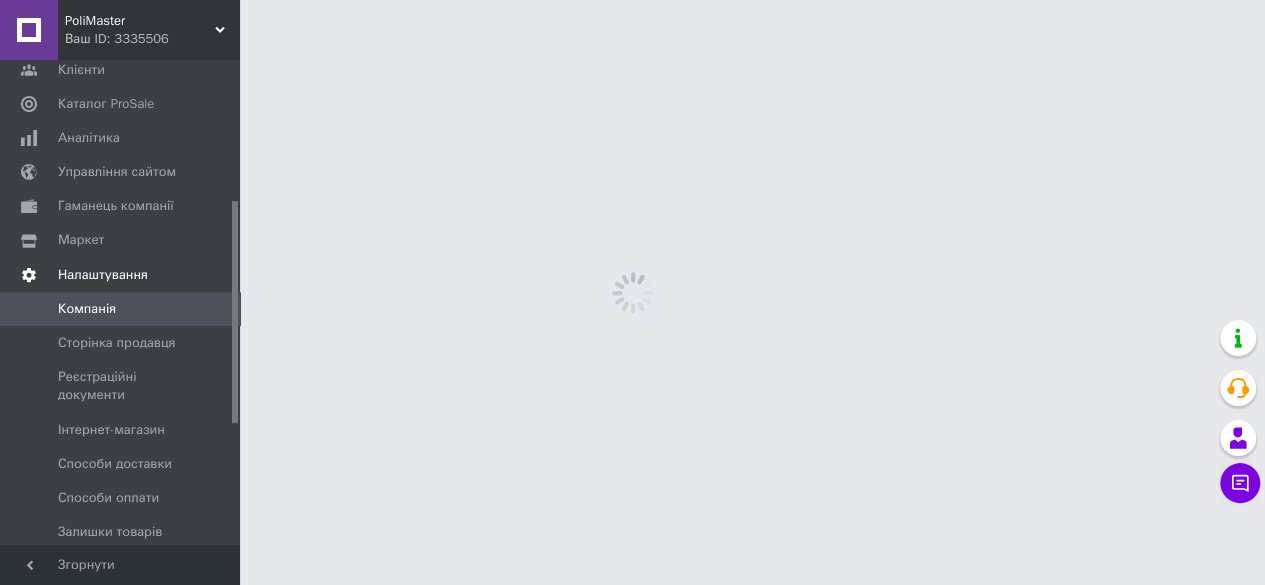 scroll, scrollTop: 0, scrollLeft: 0, axis: both 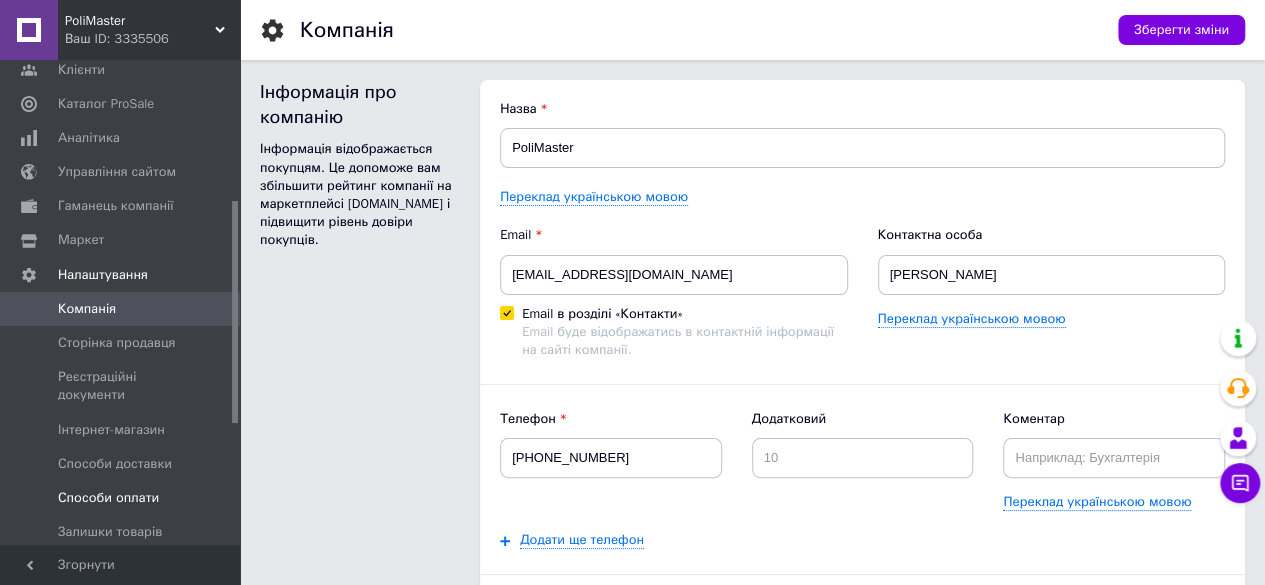 click on "Способи оплати" at bounding box center (123, 498) 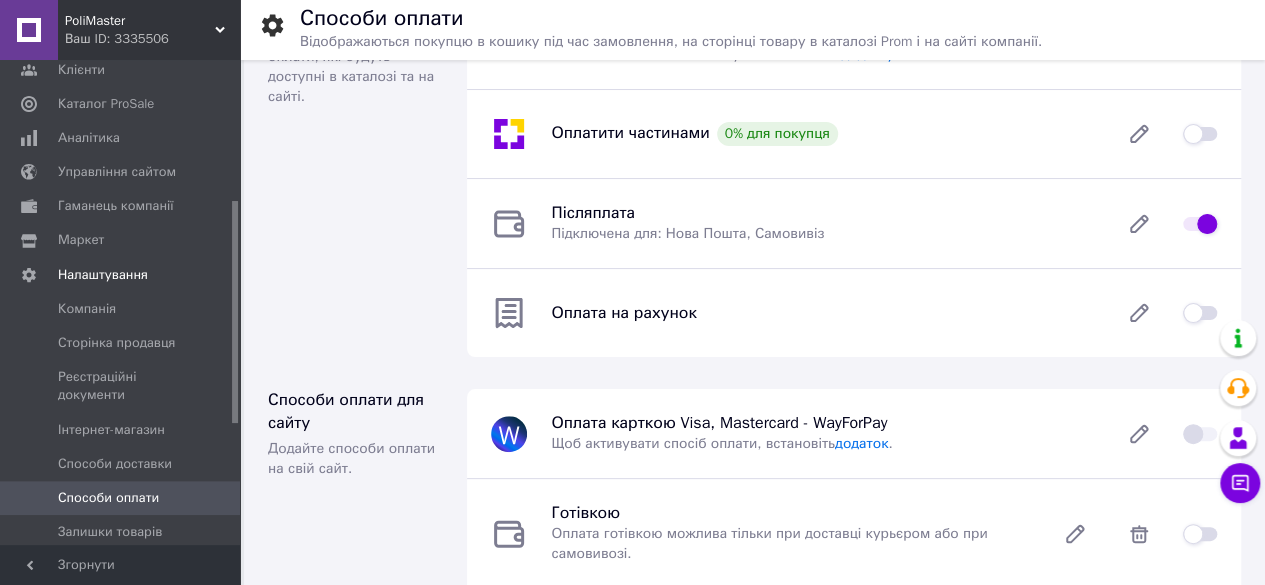 scroll, scrollTop: 200, scrollLeft: 0, axis: vertical 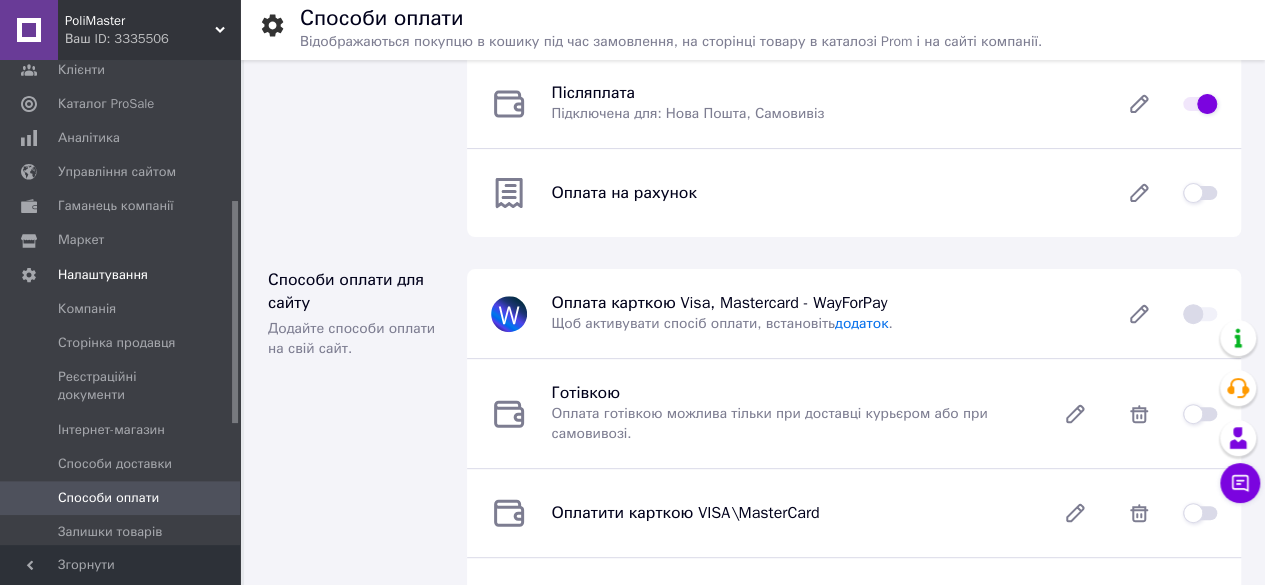 click at bounding box center [1200, 414] 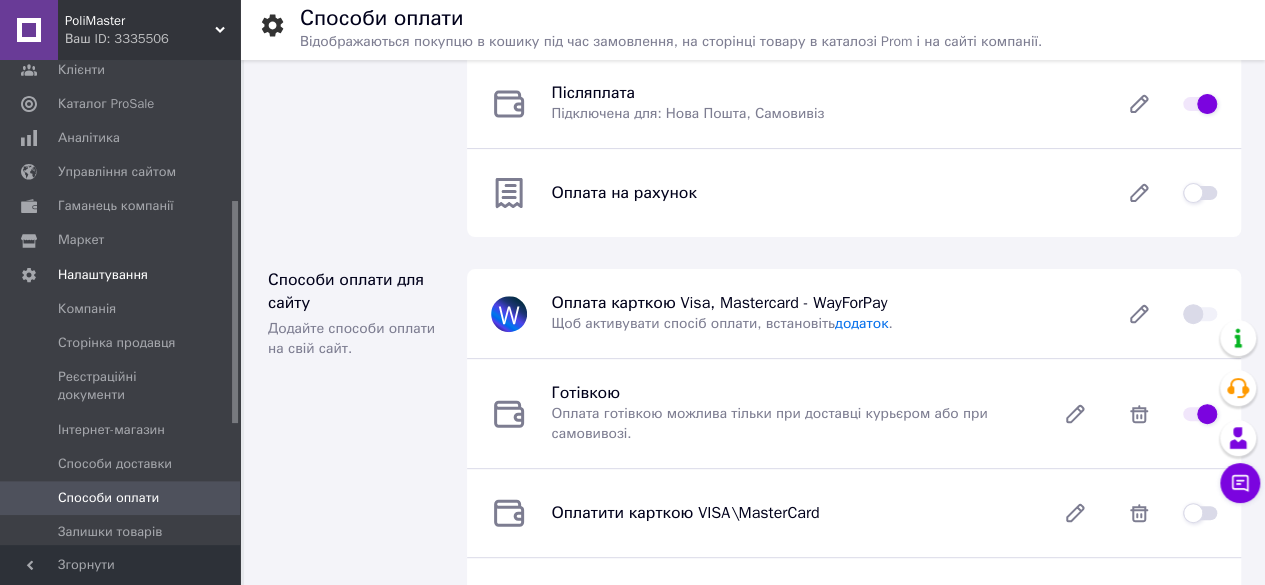 checkbox on "true" 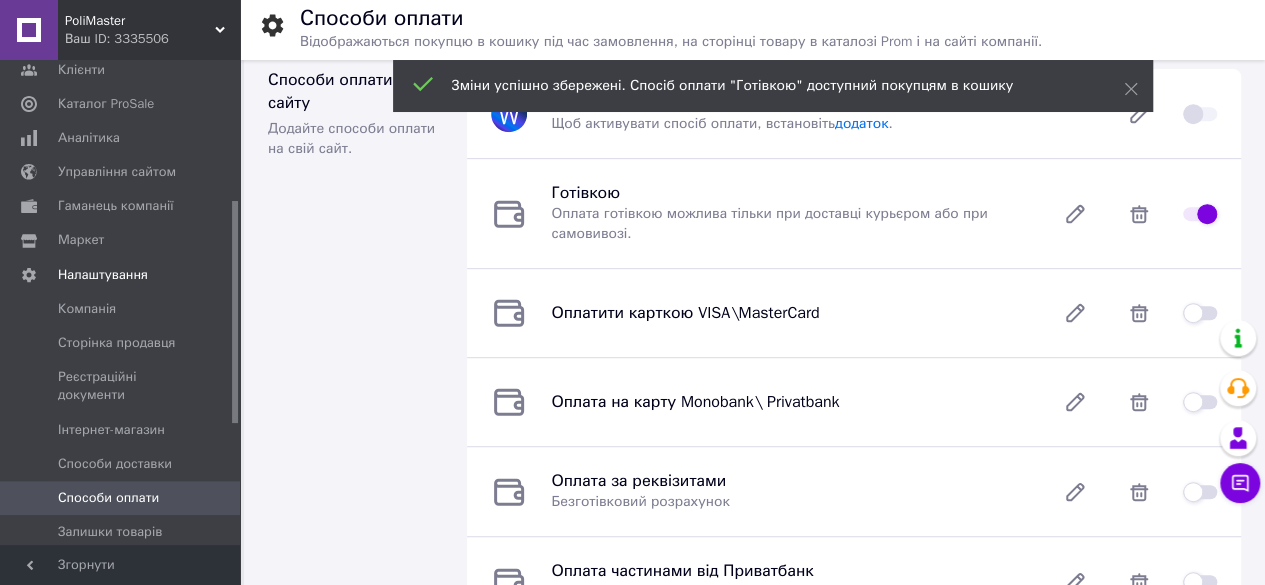 scroll, scrollTop: 500, scrollLeft: 0, axis: vertical 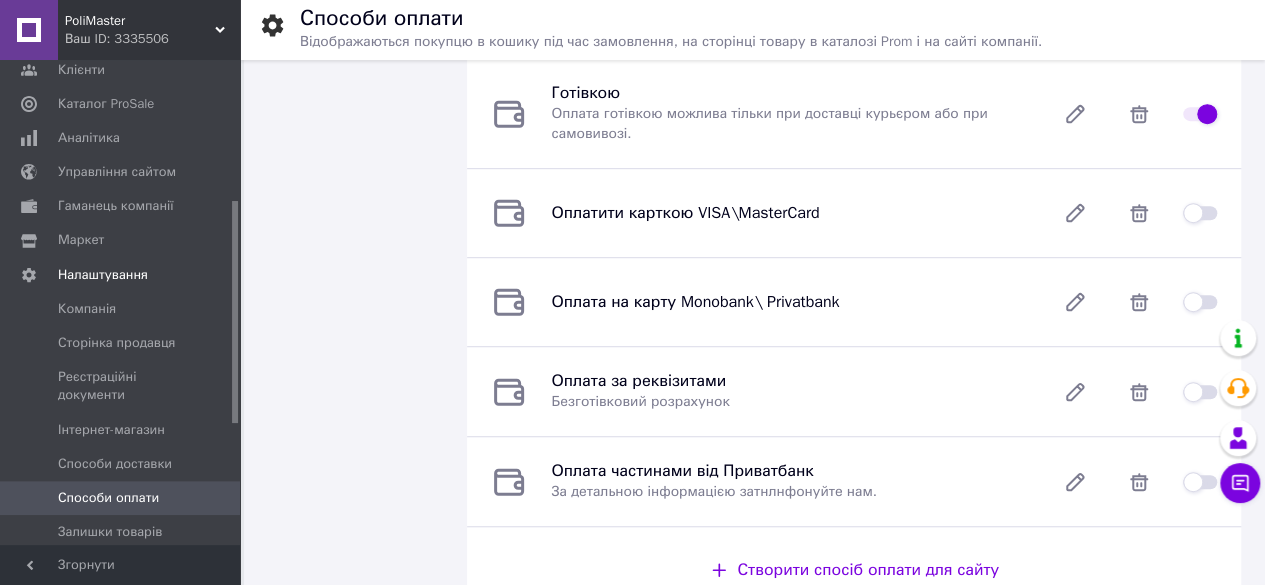 click at bounding box center [1200, 392] 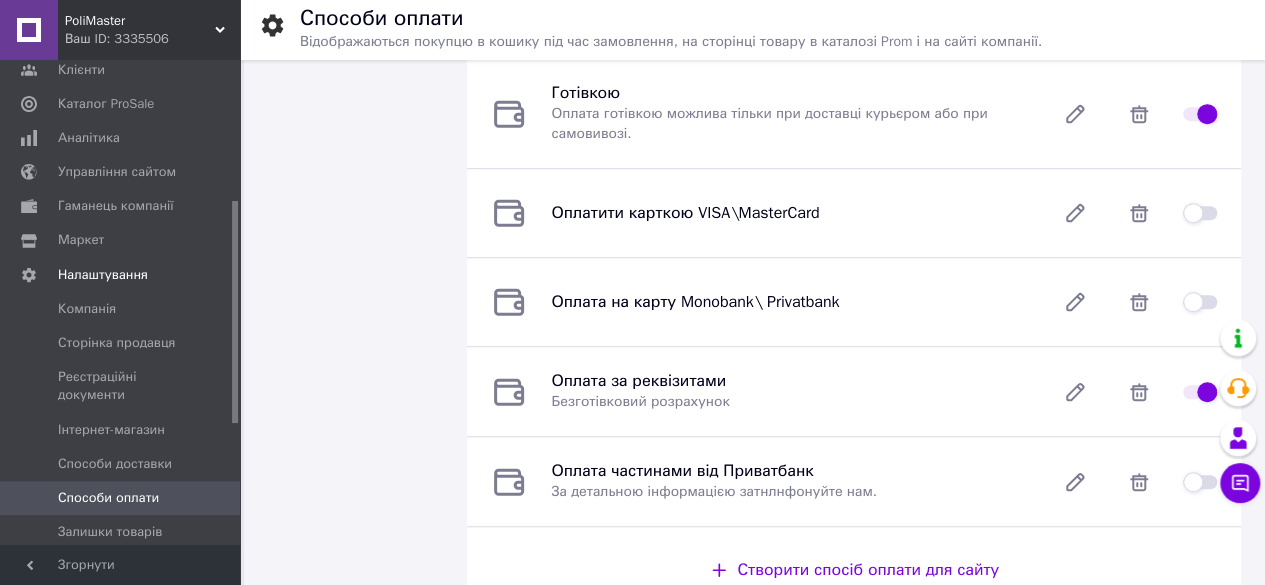 checkbox on "true" 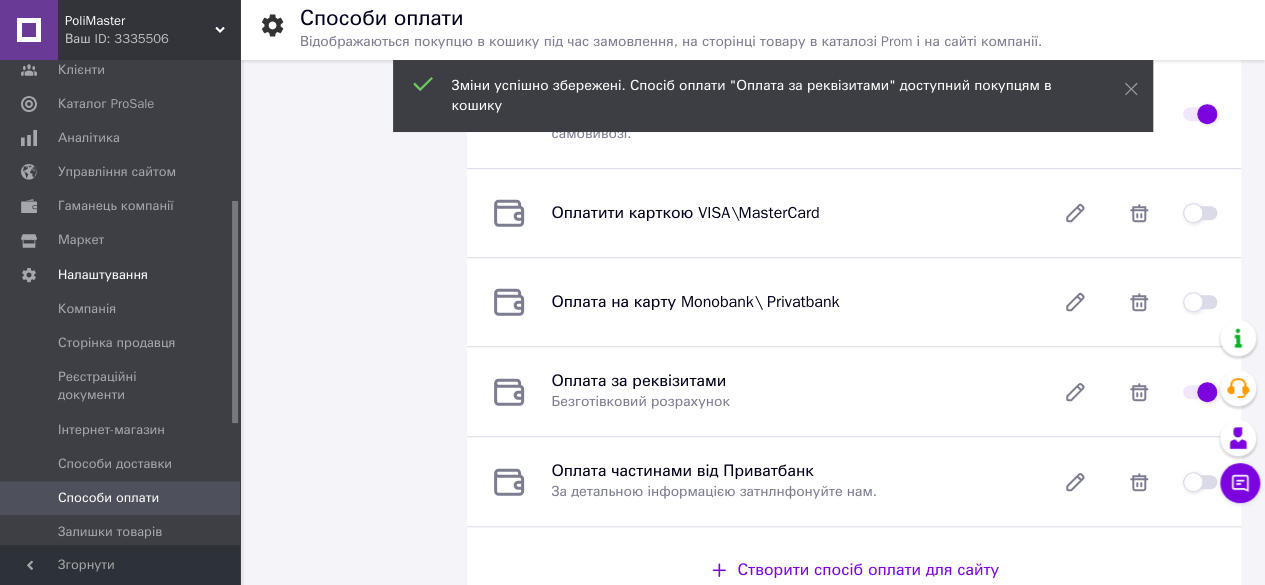 click at bounding box center (1200, 302) 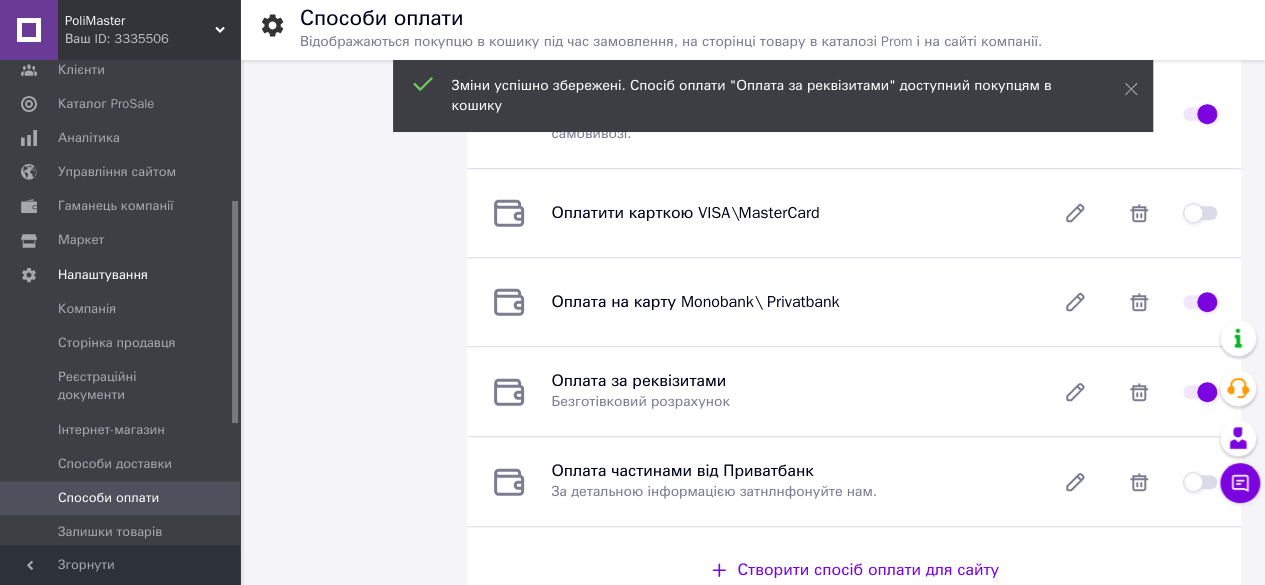 checkbox on "true" 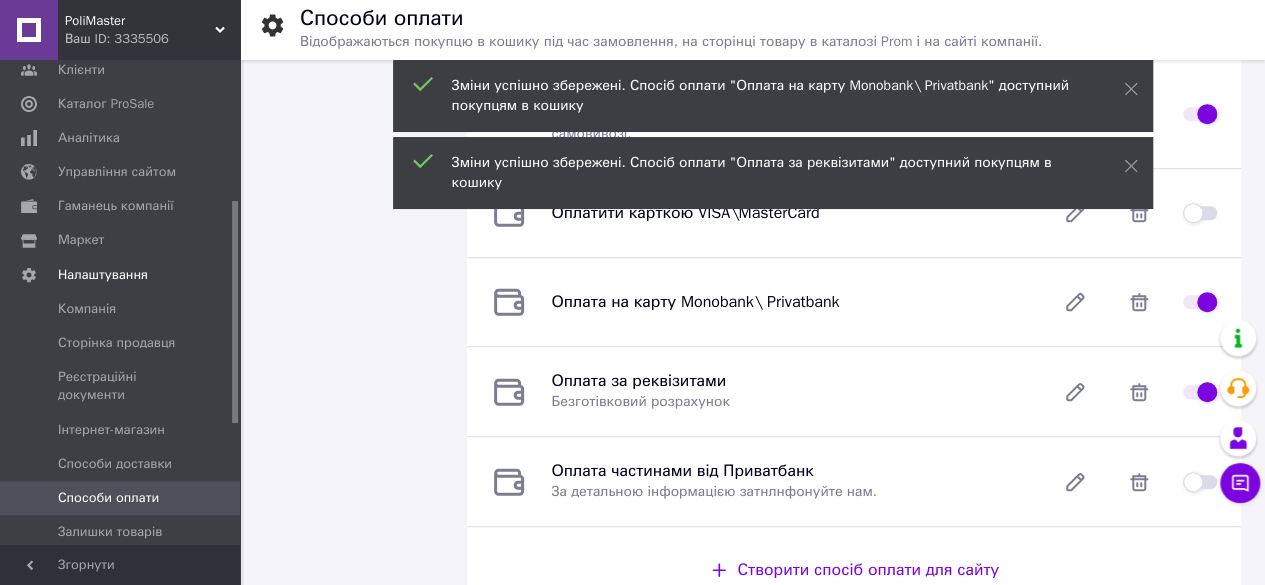 click at bounding box center (1200, 213) 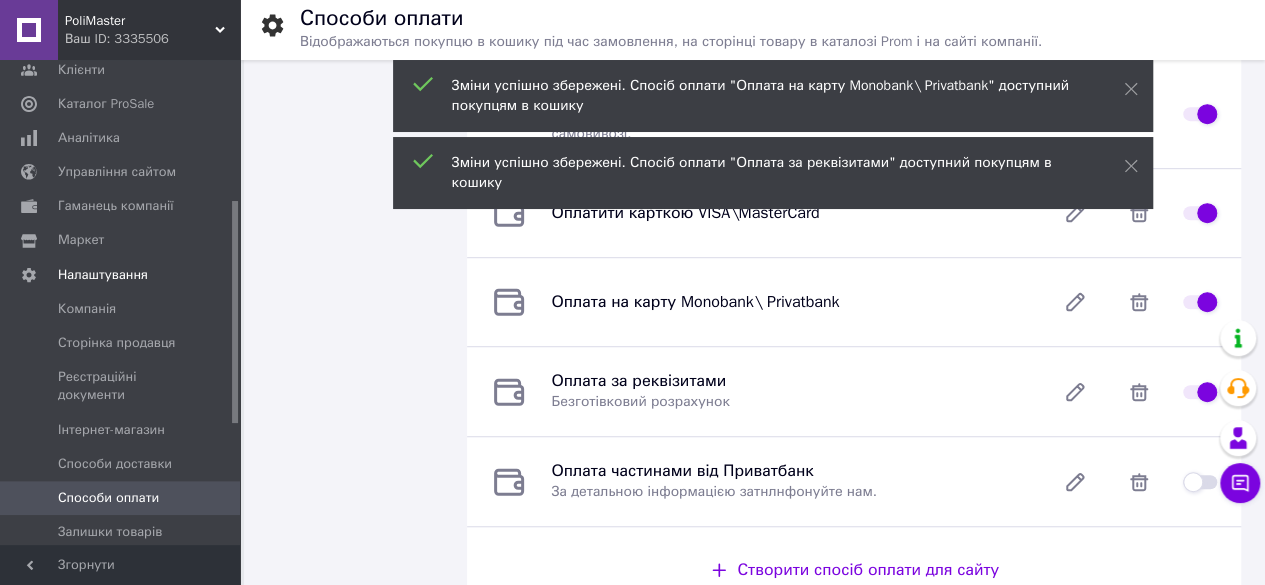 checkbox on "true" 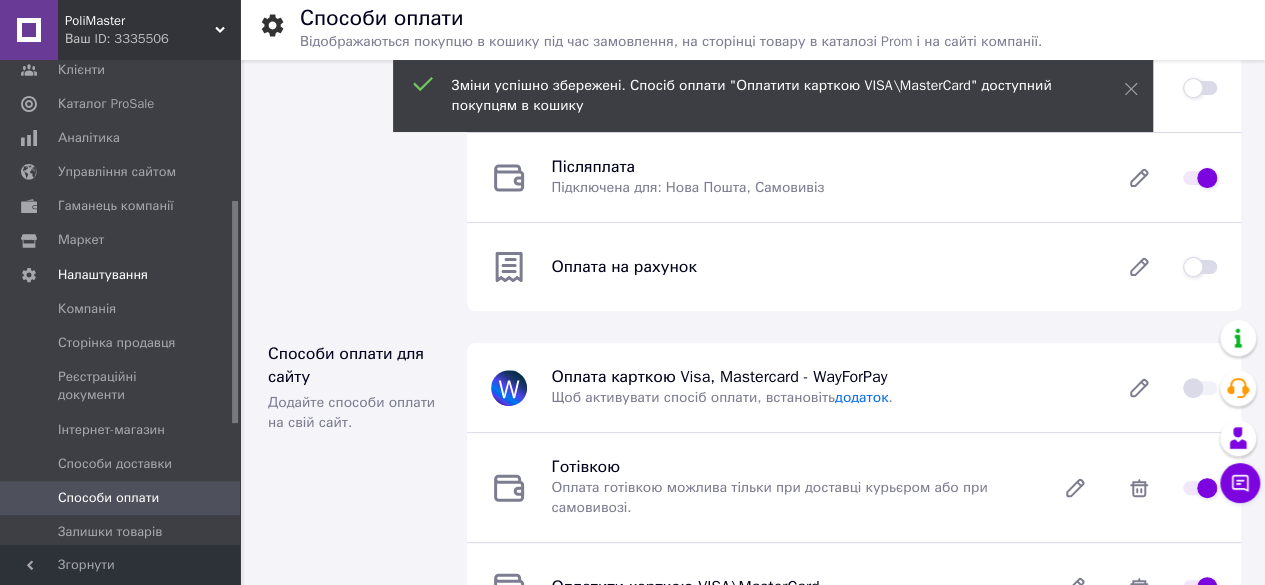 scroll, scrollTop: 0, scrollLeft: 0, axis: both 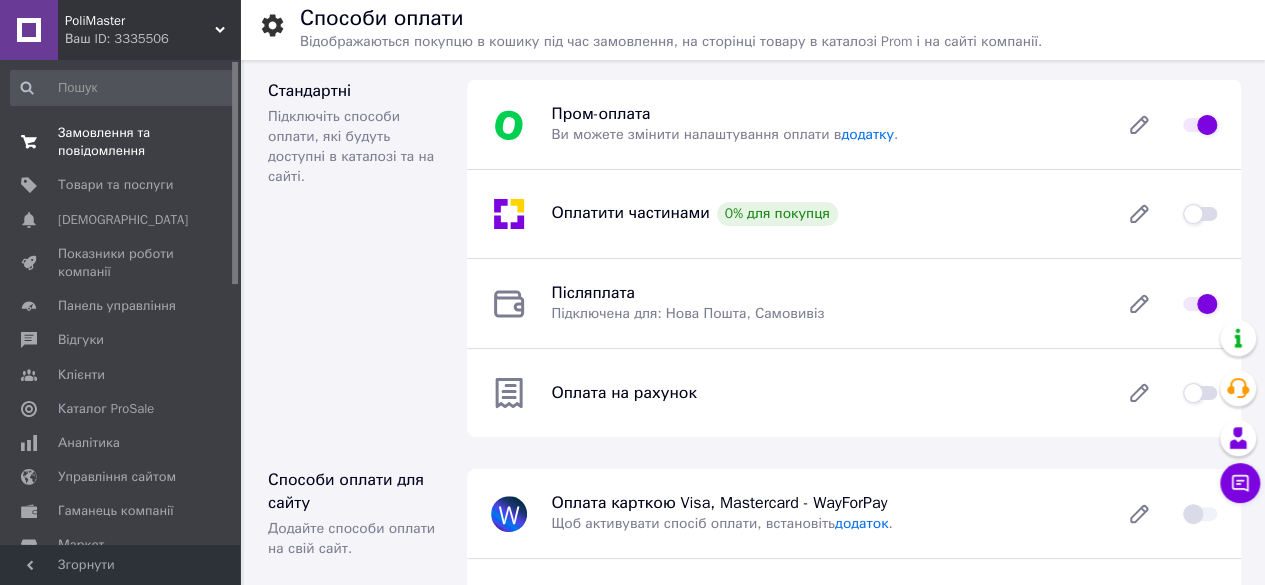 click on "Замовлення та повідомлення" at bounding box center [121, 142] 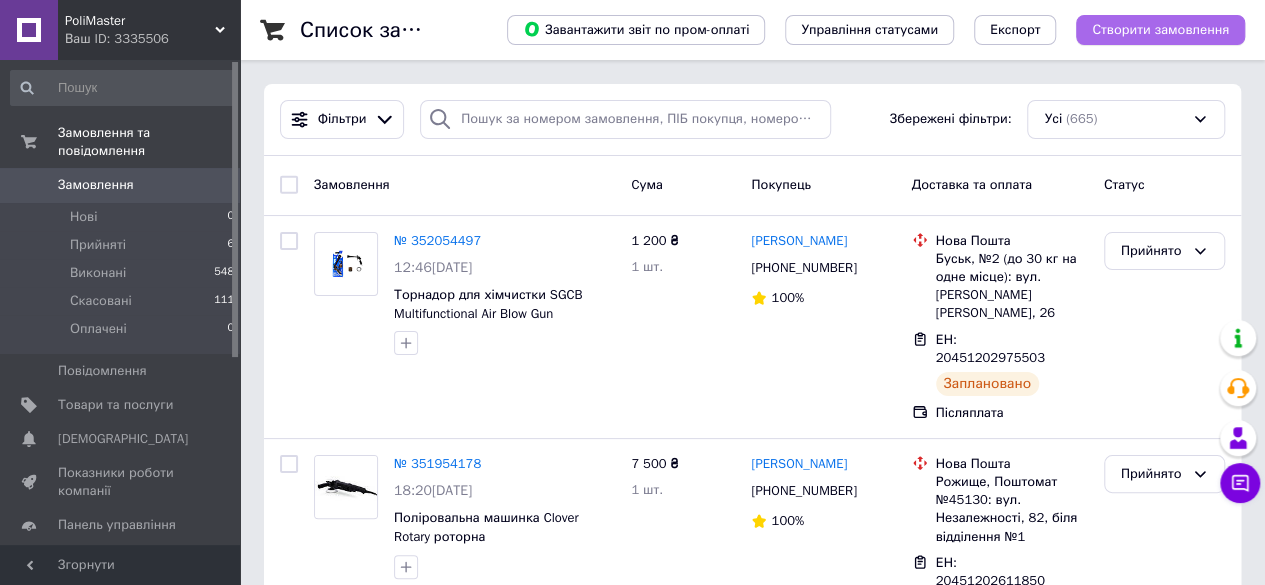 click on "Створити замовлення" at bounding box center (1160, 30) 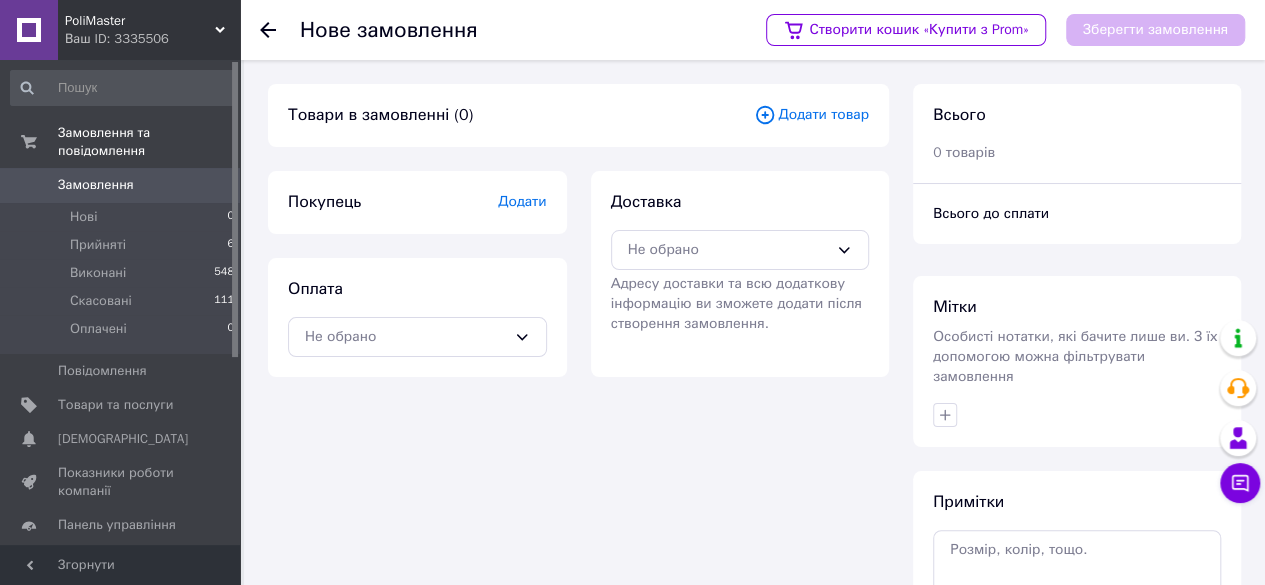 click on "Додати" at bounding box center [522, 201] 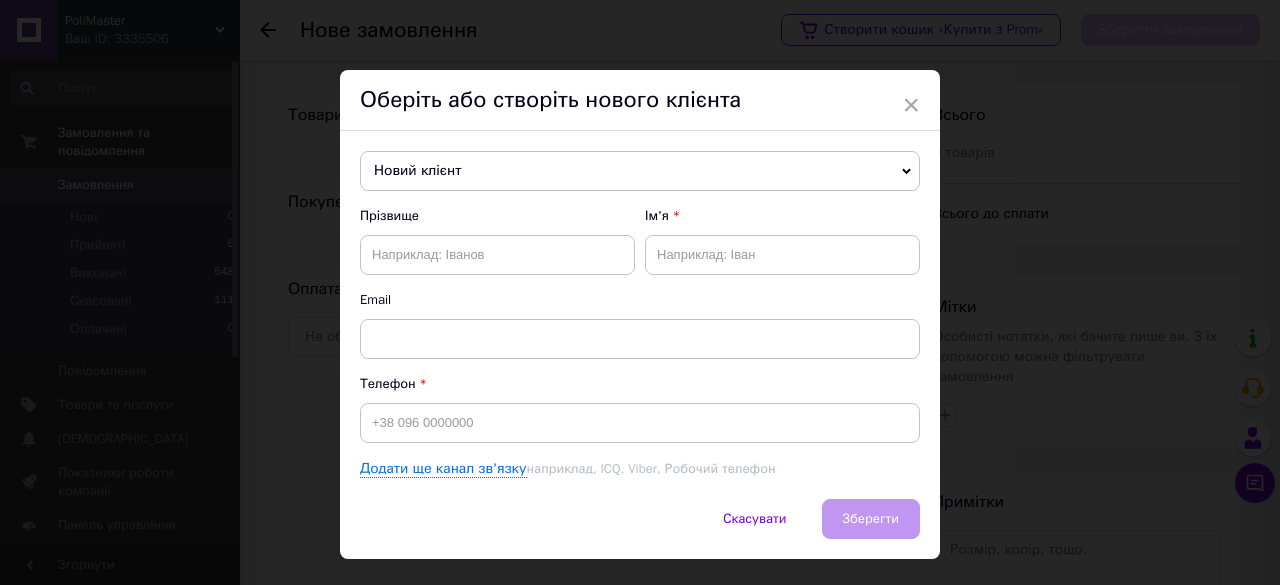 click on "Новий клієнт" at bounding box center (640, 171) 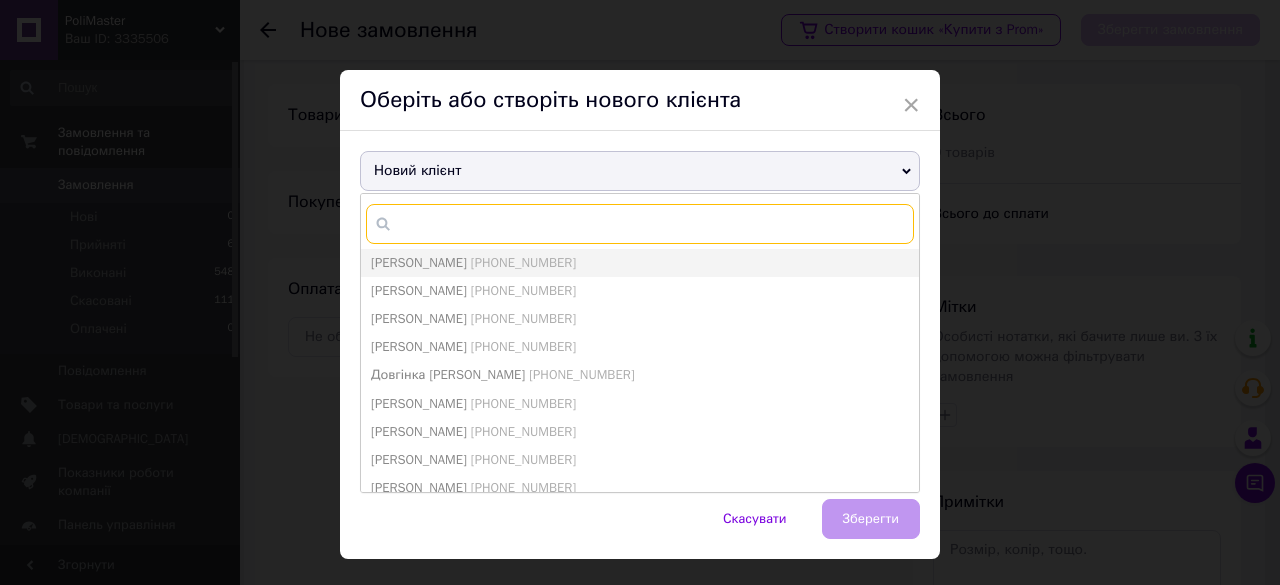 click at bounding box center (640, 224) 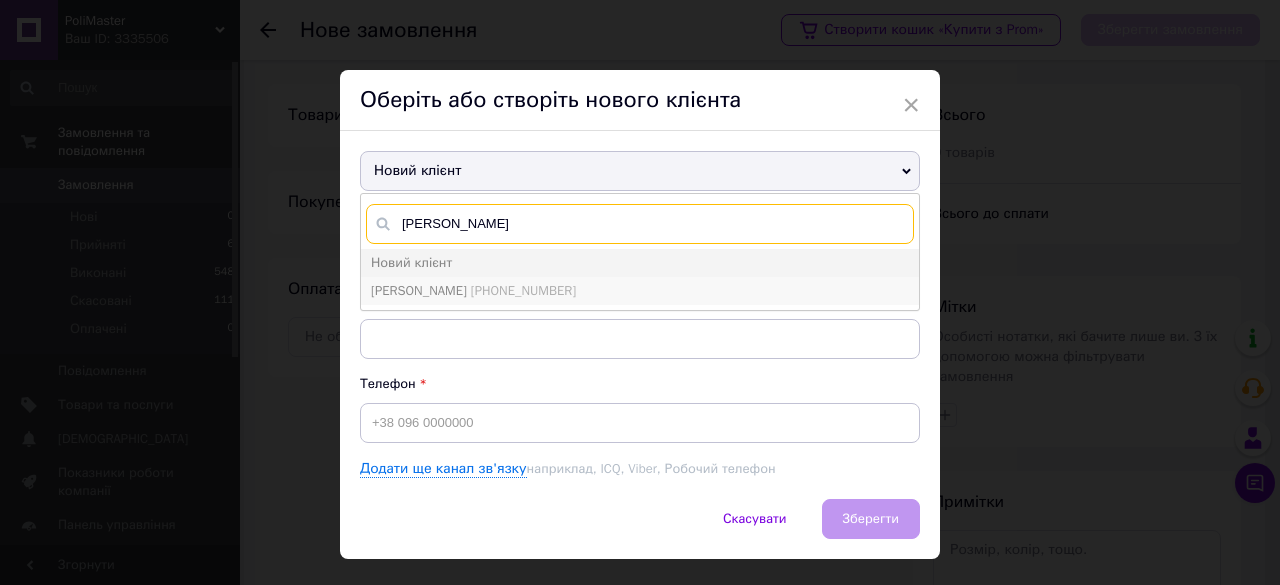 type on "овад" 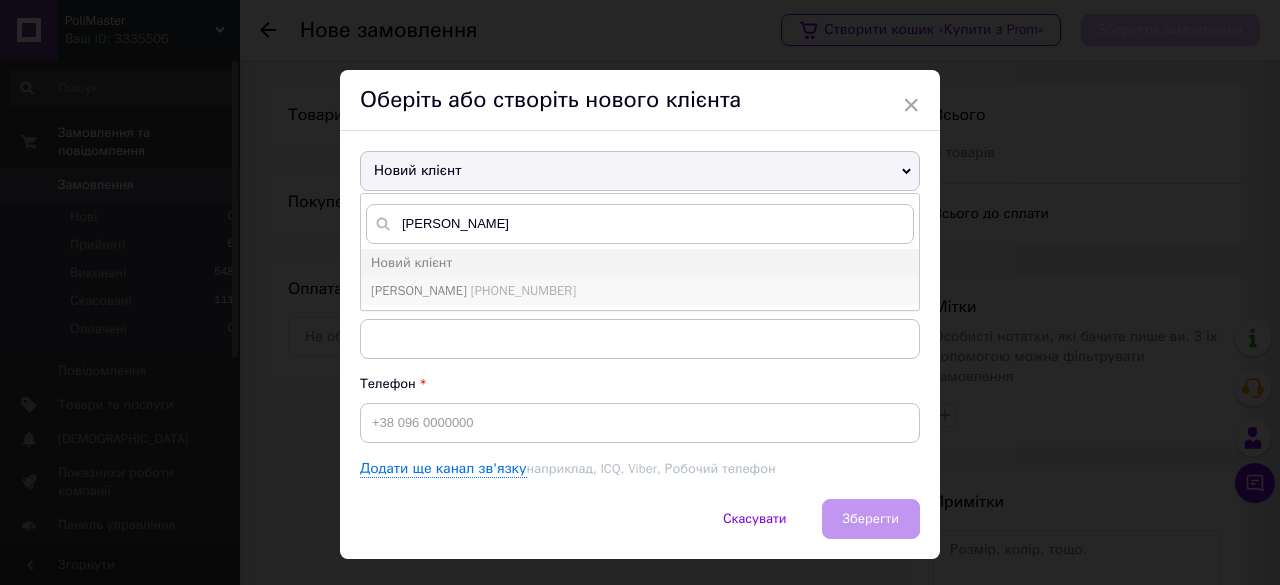 click on "+380934128328" at bounding box center [523, 290] 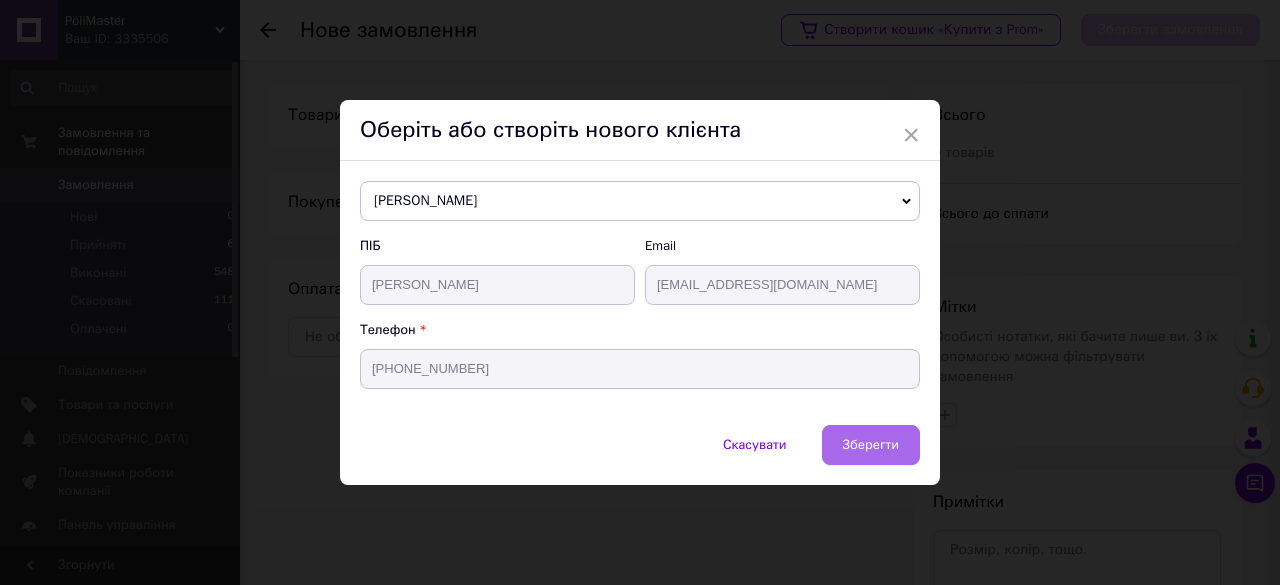 click on "Зберегти" at bounding box center (871, 445) 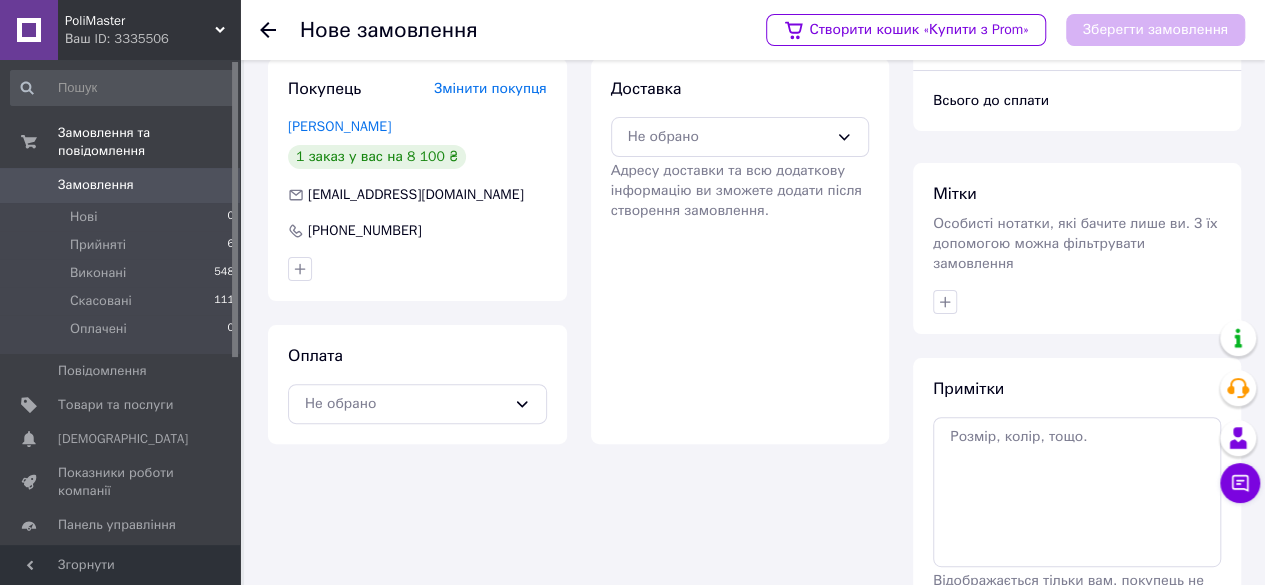 scroll, scrollTop: 200, scrollLeft: 0, axis: vertical 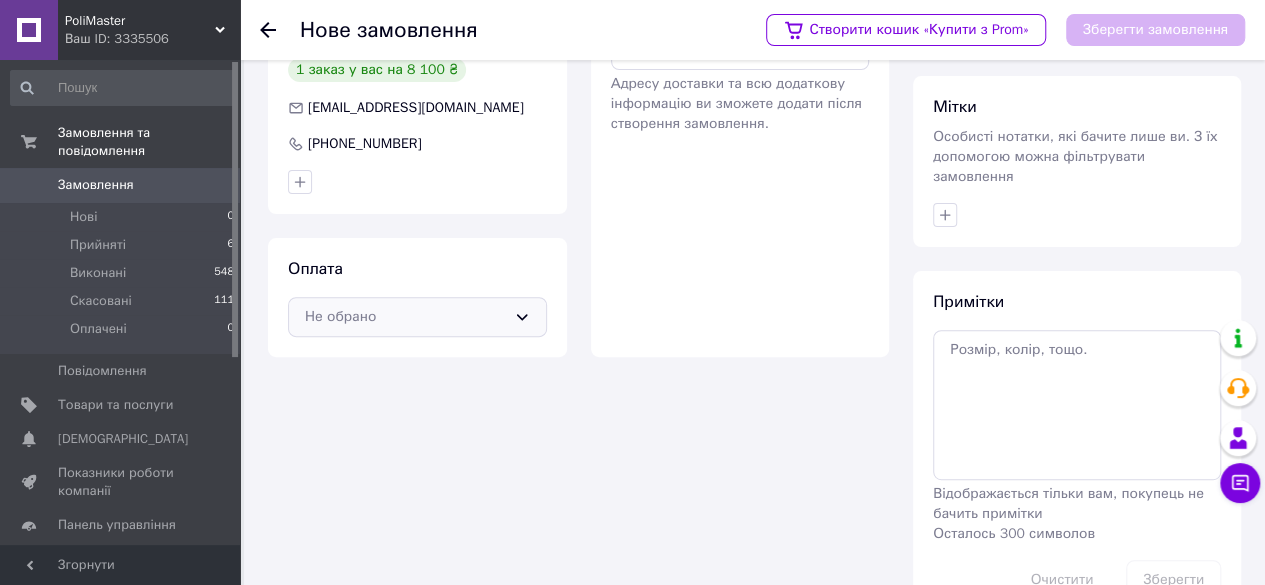 click on "Не обрано" at bounding box center (405, 317) 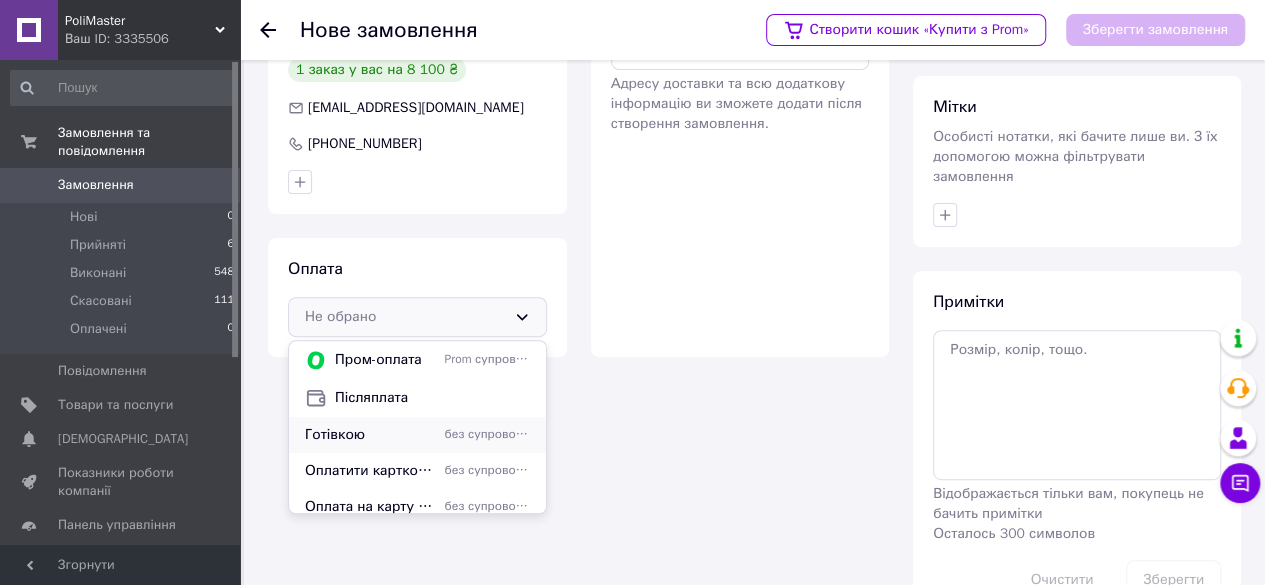 click on "без супроводу Prom" at bounding box center (487, 434) 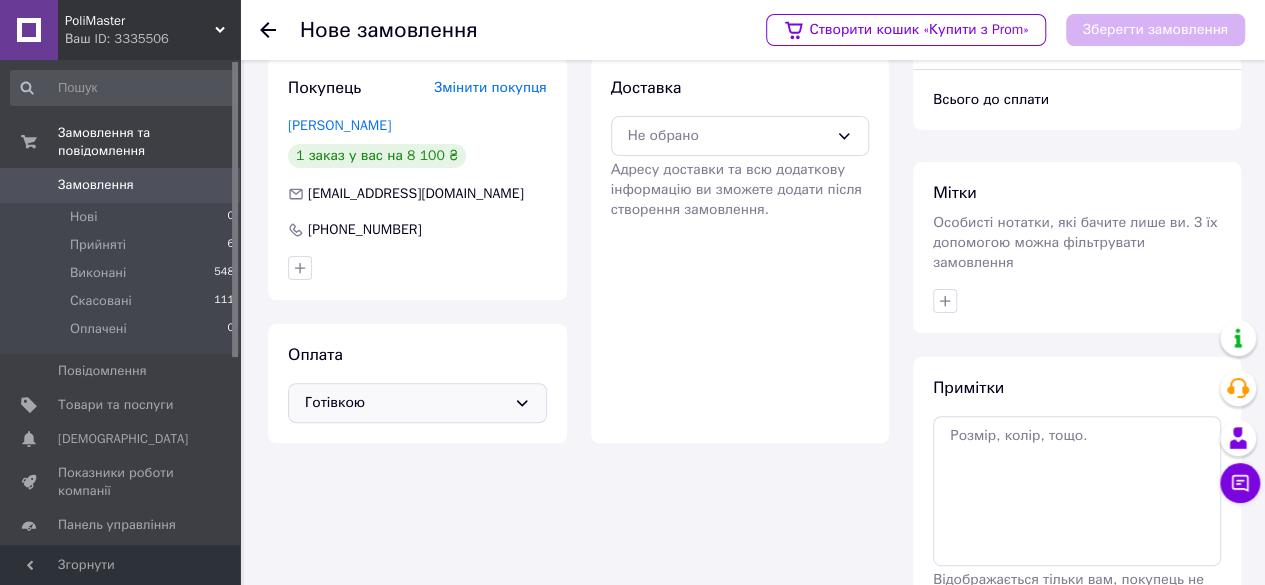 scroll, scrollTop: 0, scrollLeft: 0, axis: both 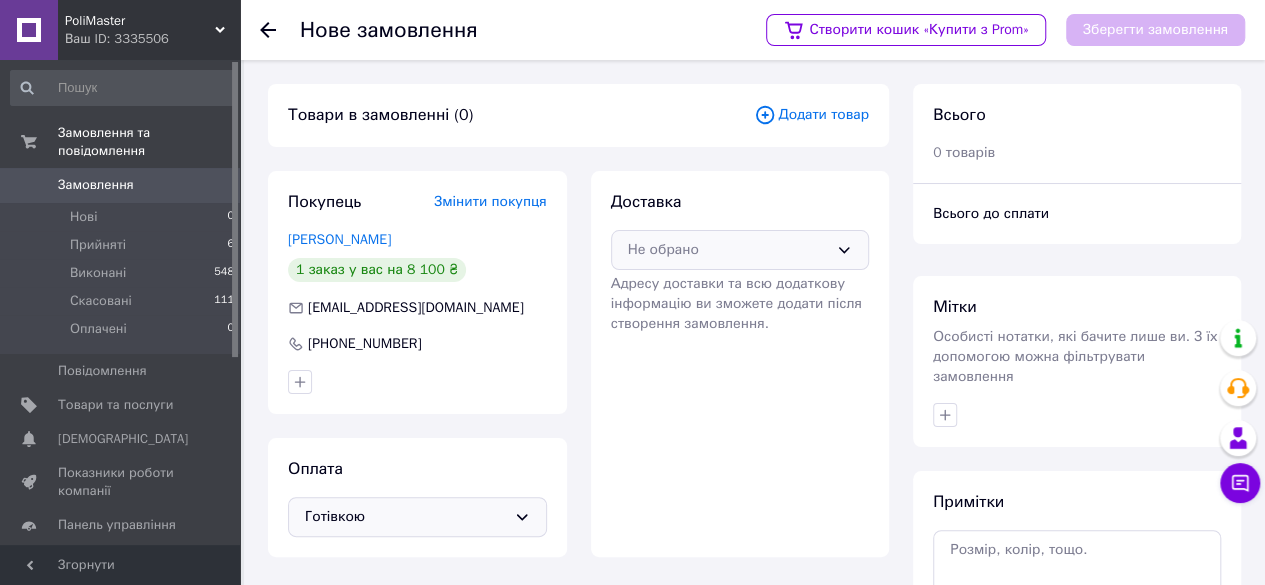 click on "Не обрано" at bounding box center (728, 250) 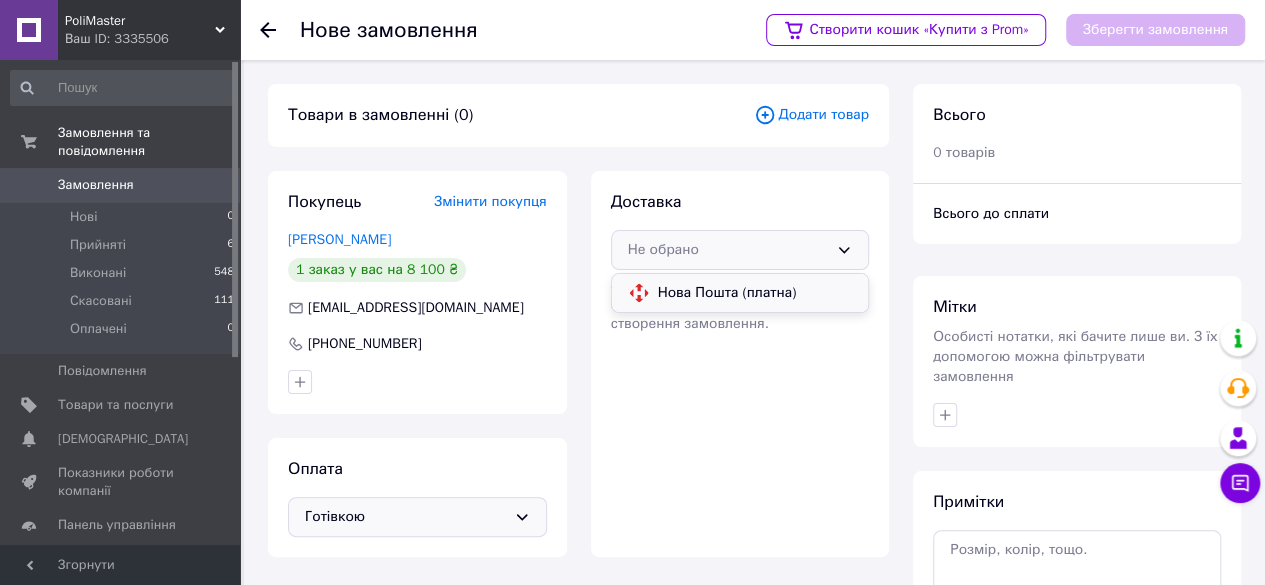 click on "Нова Пошта (платна)" at bounding box center (755, 293) 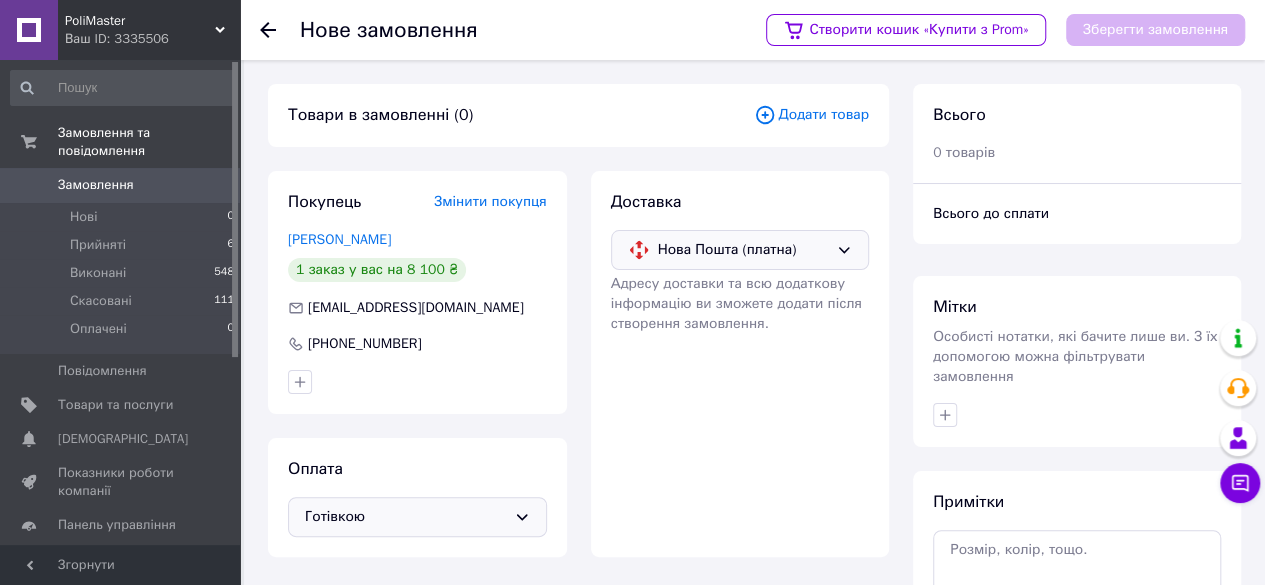 click on "Додати товар" at bounding box center (811, 115) 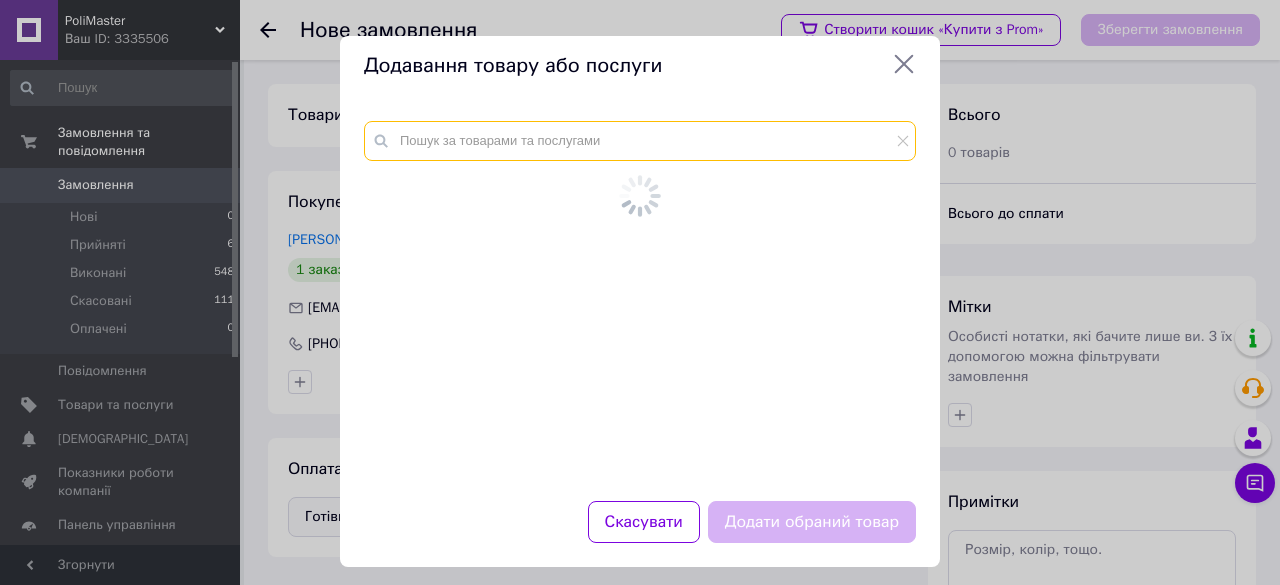 click at bounding box center [640, 141] 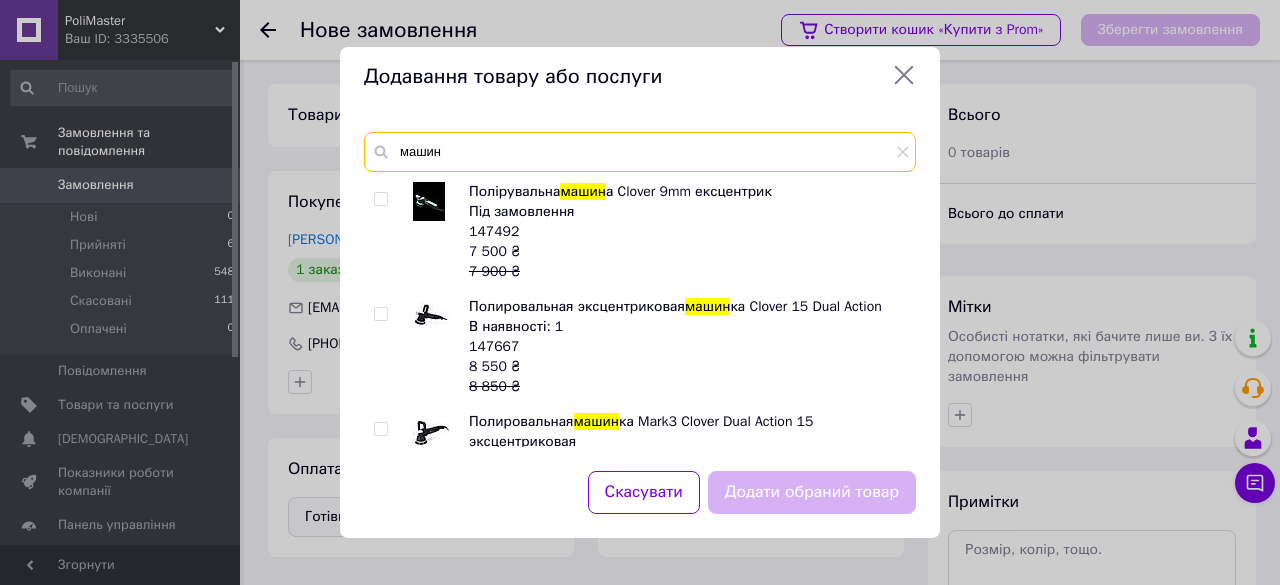 type on "машин" 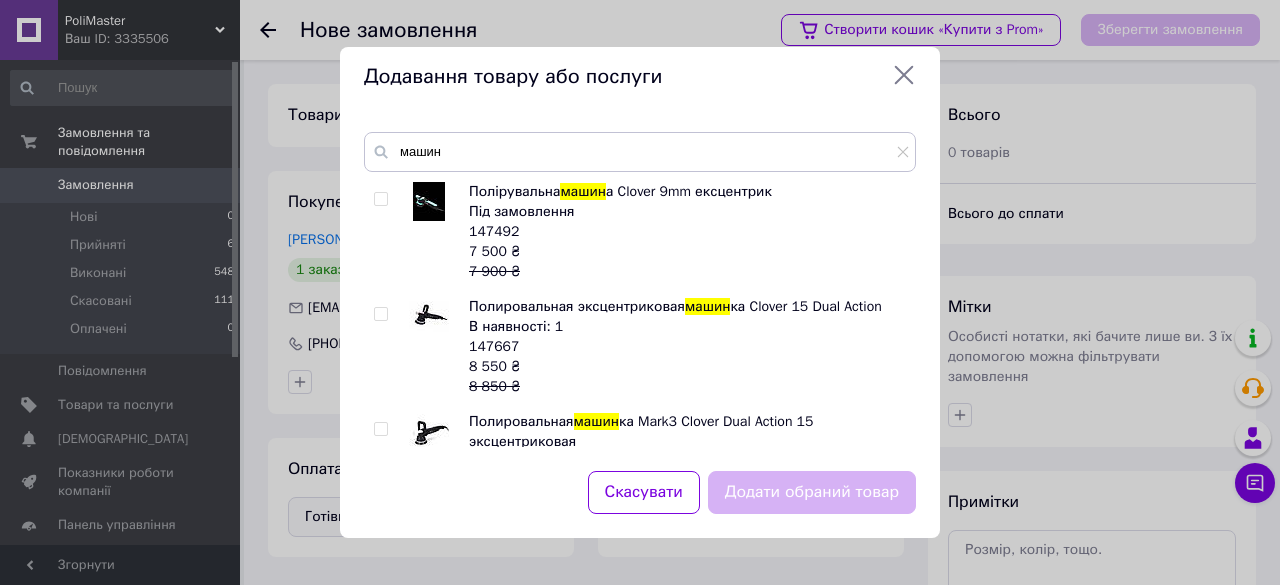 click at bounding box center [380, 314] 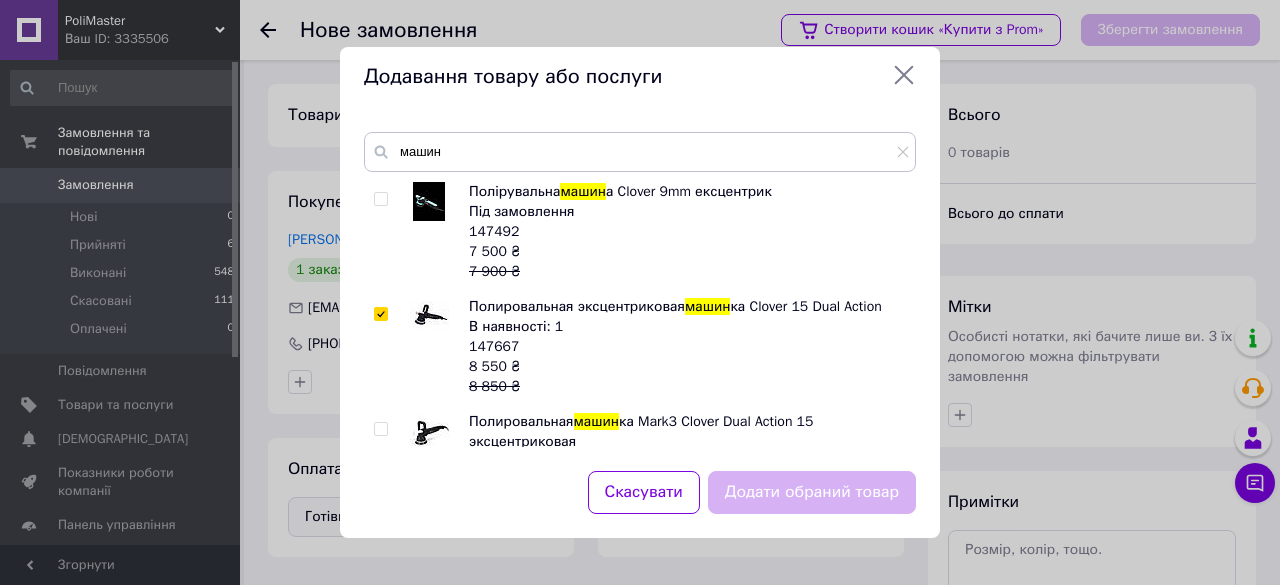 checkbox on "true" 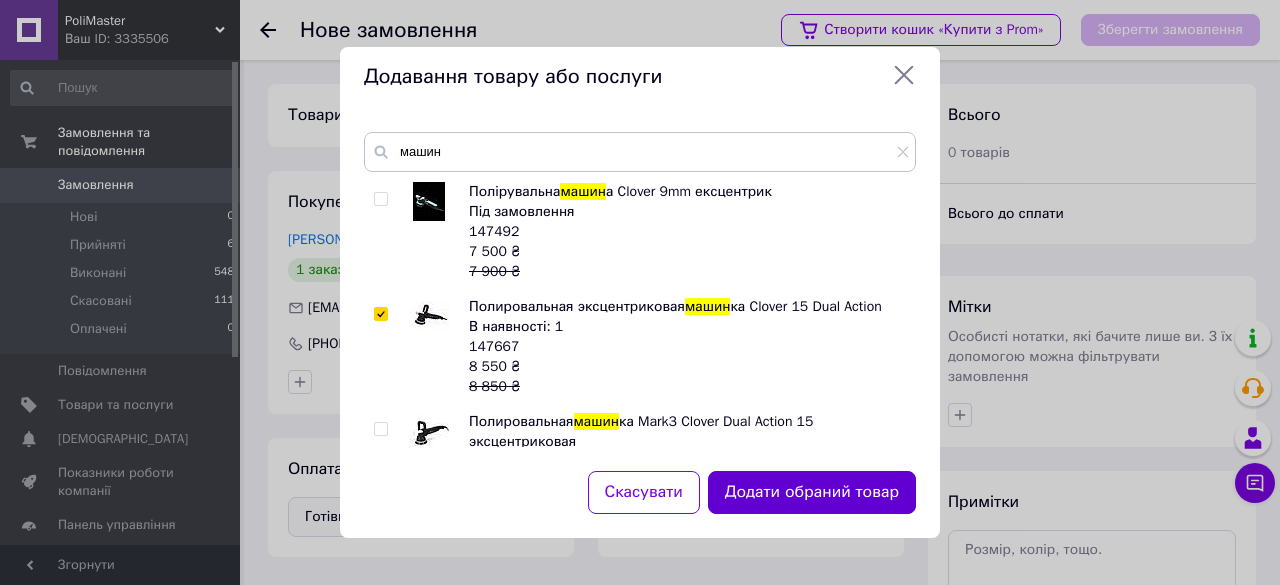 click on "Додати обраний товар" at bounding box center [812, 492] 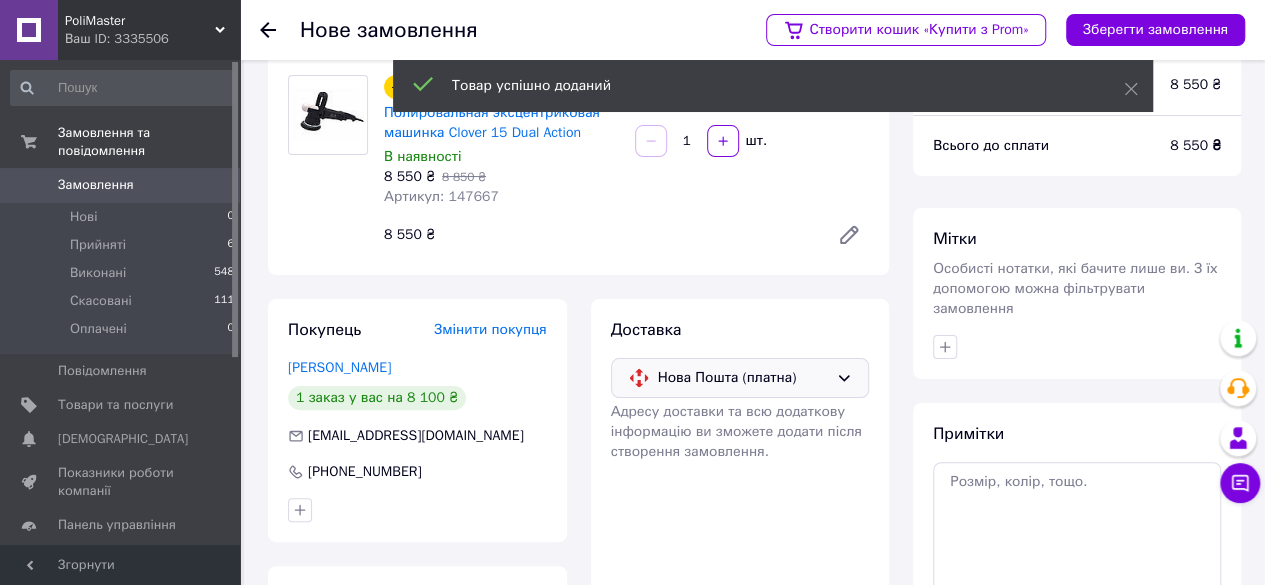 scroll, scrollTop: 0, scrollLeft: 0, axis: both 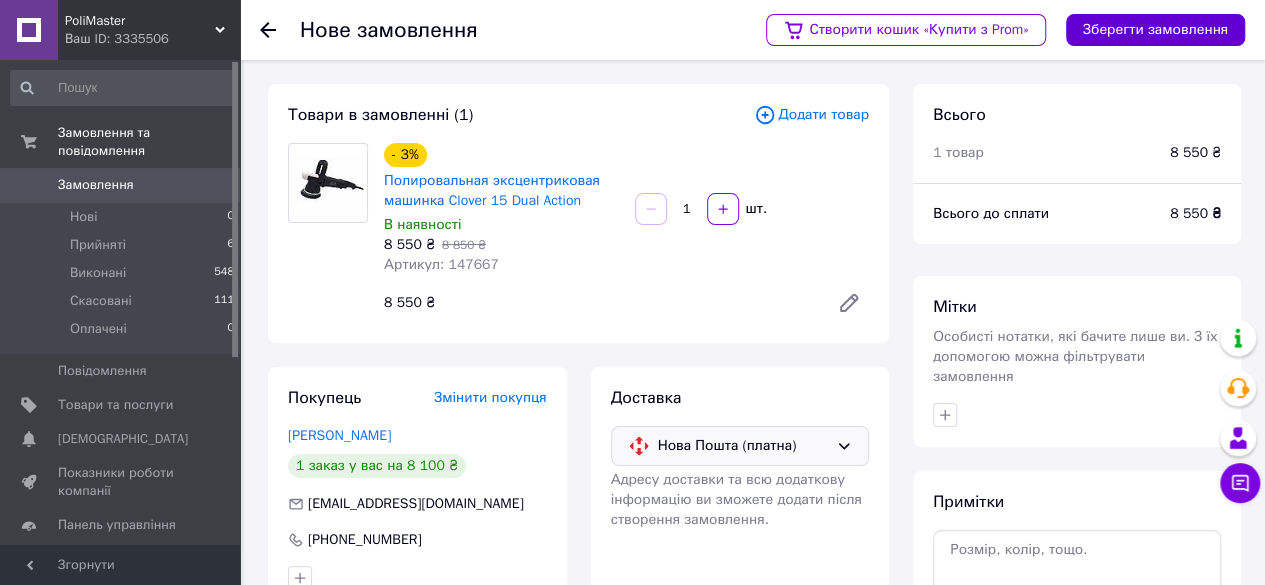 click on "Зберегти замовлення" at bounding box center [1155, 30] 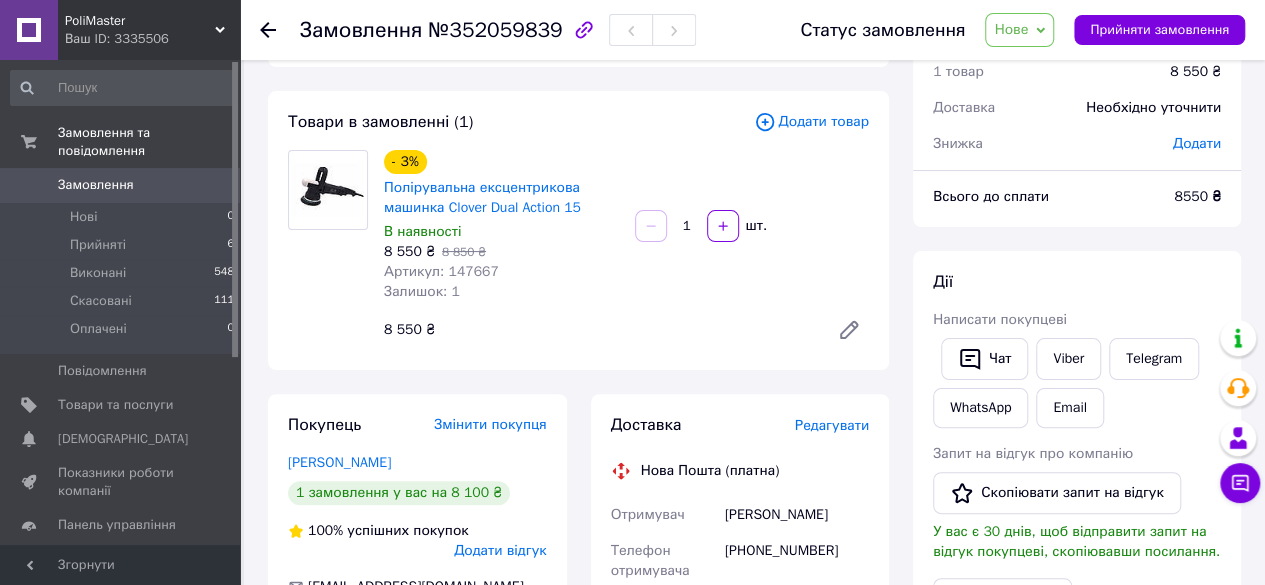 scroll, scrollTop: 200, scrollLeft: 0, axis: vertical 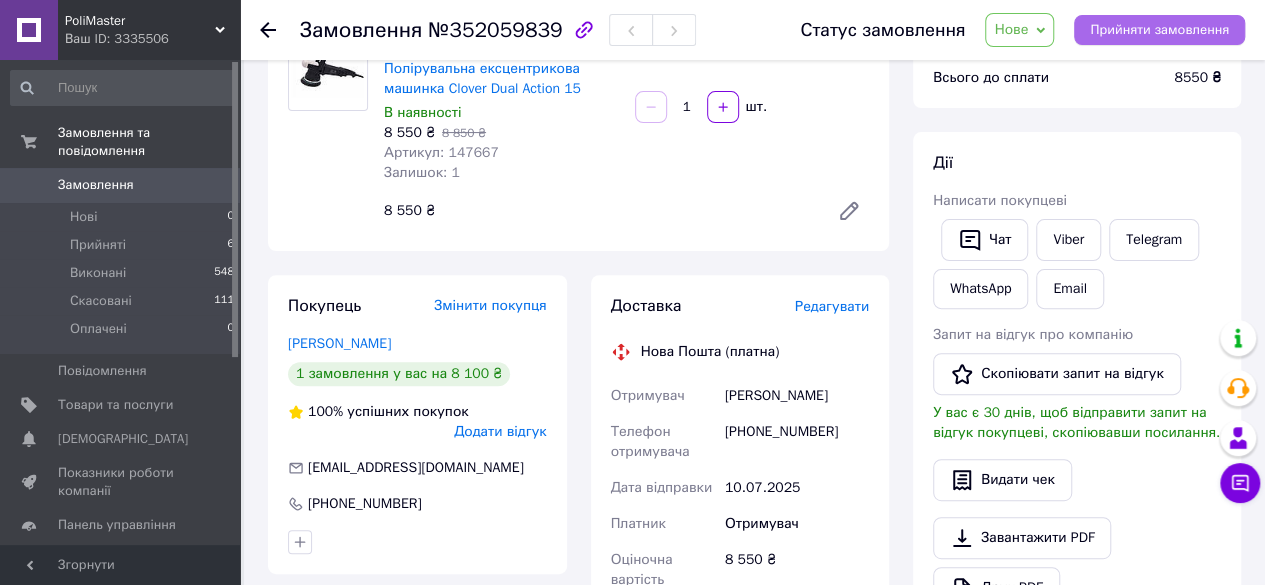 click on "Прийняти замовлення" at bounding box center [1159, 30] 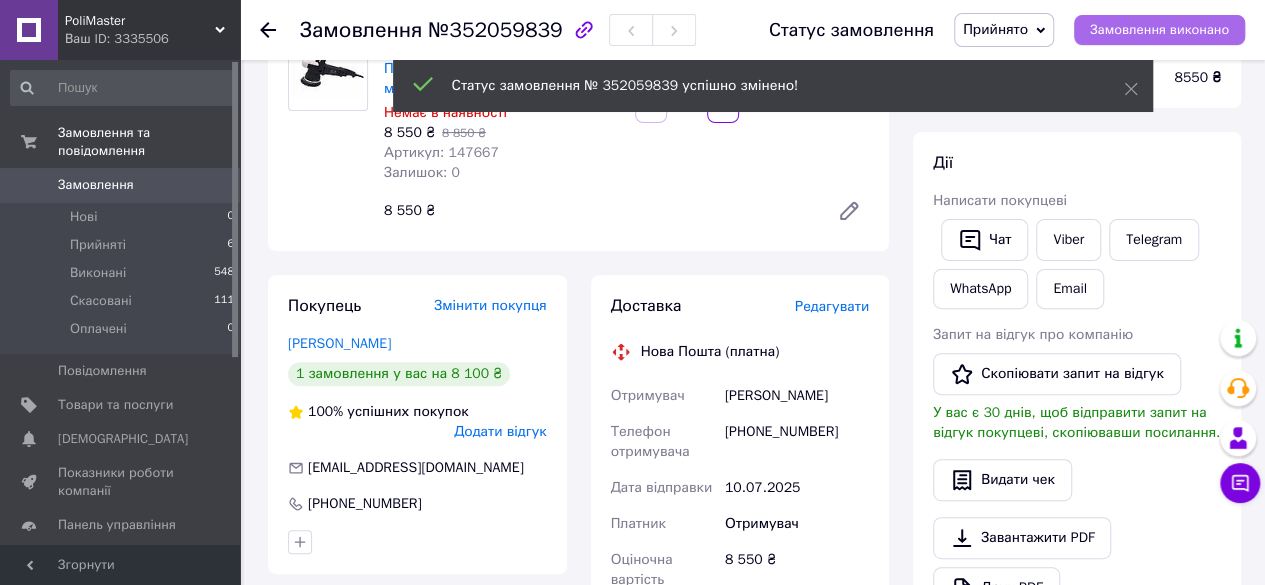 click on "Замовлення виконано" at bounding box center (1159, 30) 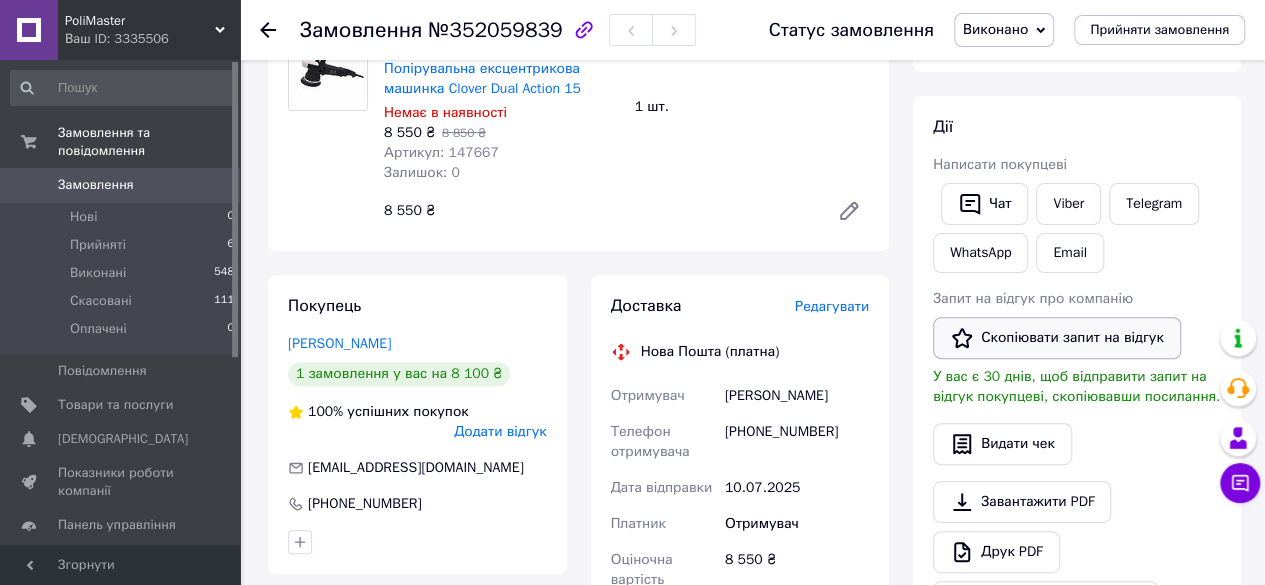click on "Скопіювати запит на відгук" at bounding box center (1057, 338) 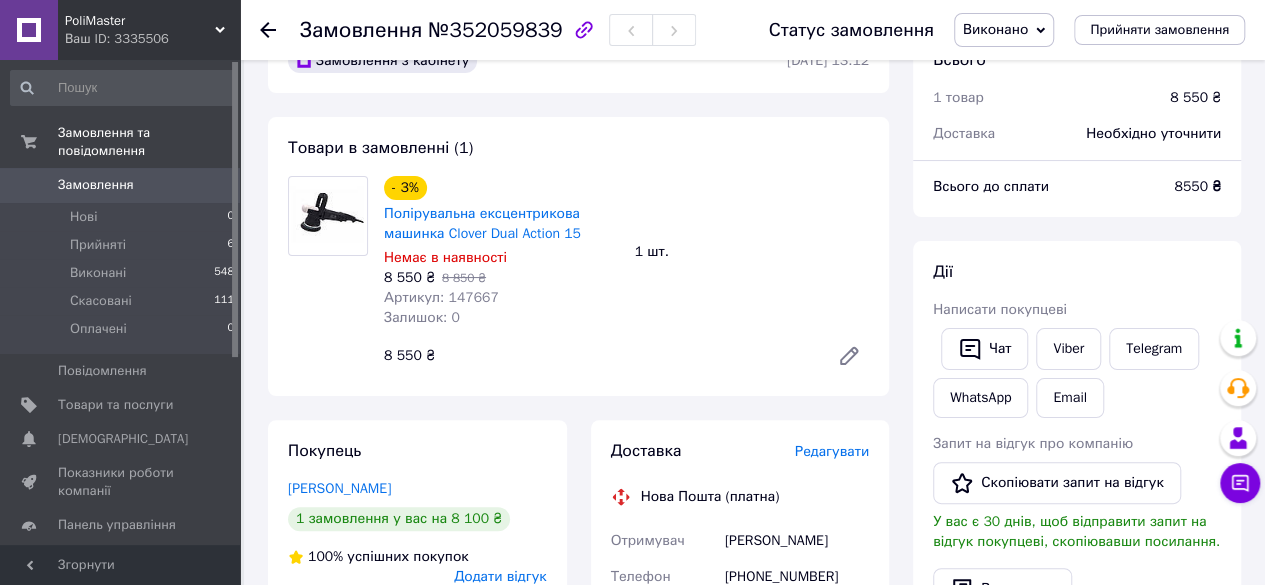 scroll, scrollTop: 0, scrollLeft: 0, axis: both 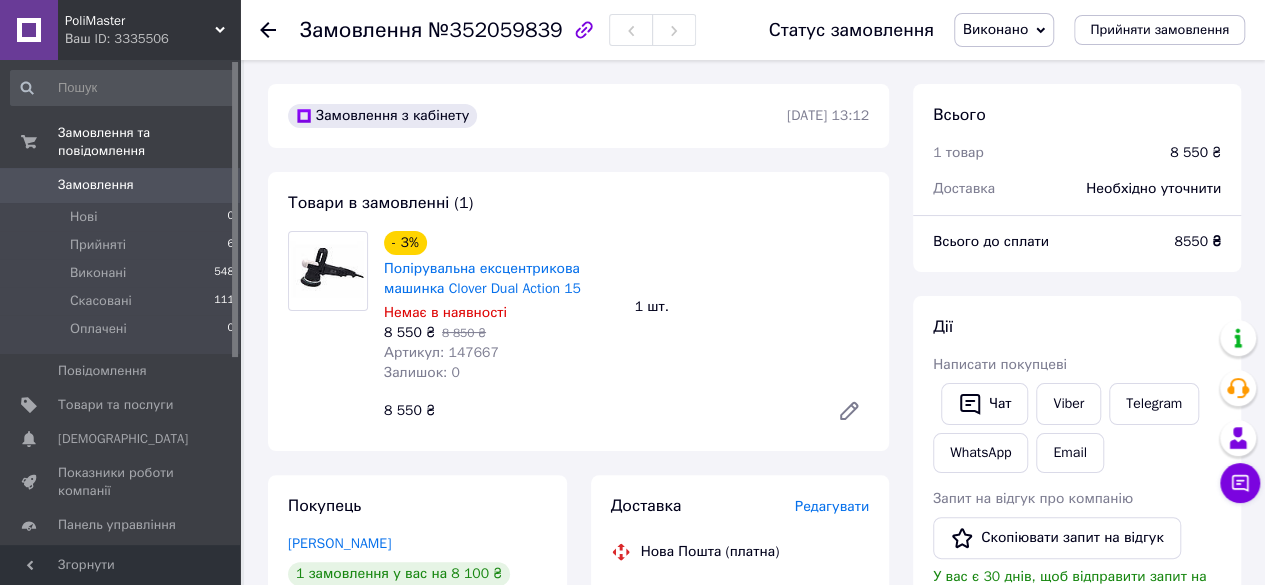 click 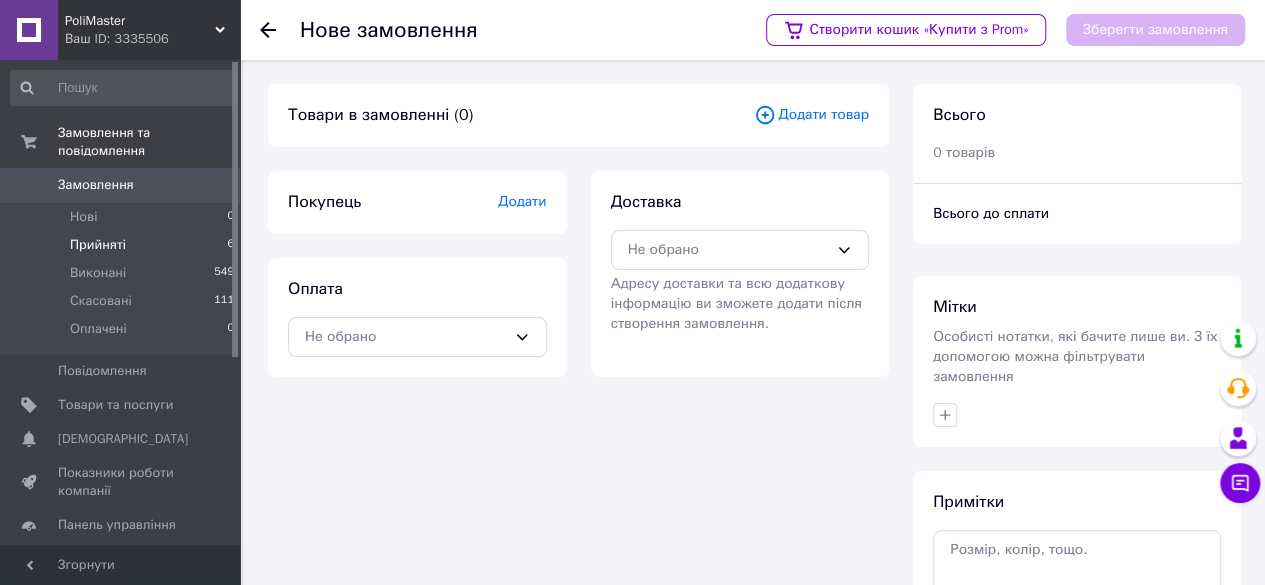 click on "Прийняті 6" at bounding box center [123, 245] 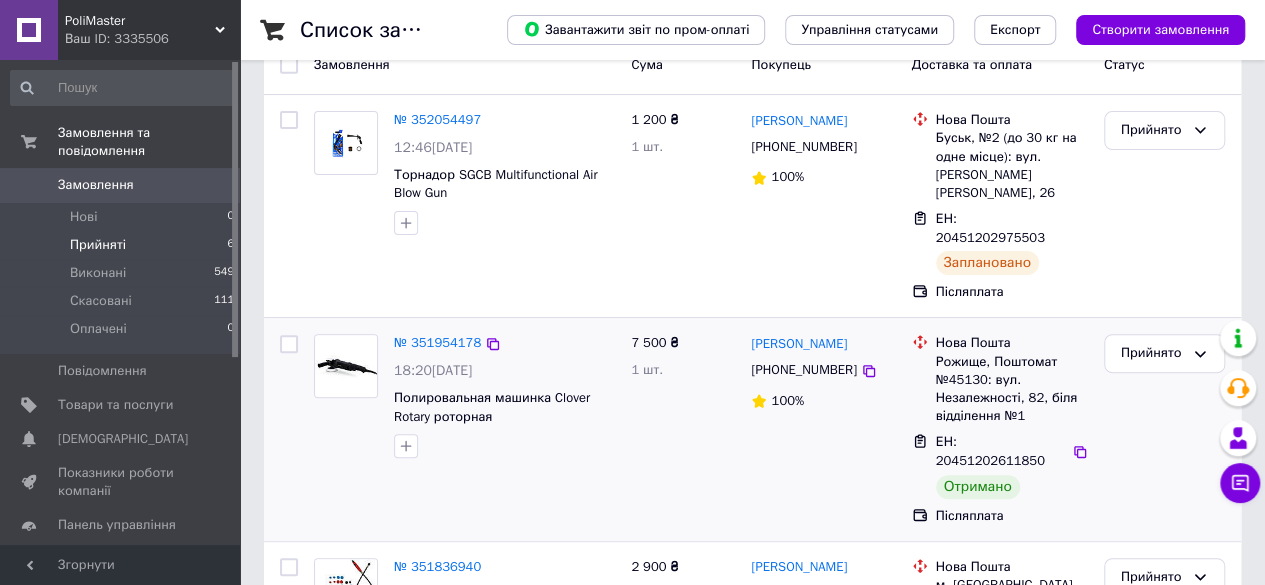 scroll, scrollTop: 200, scrollLeft: 0, axis: vertical 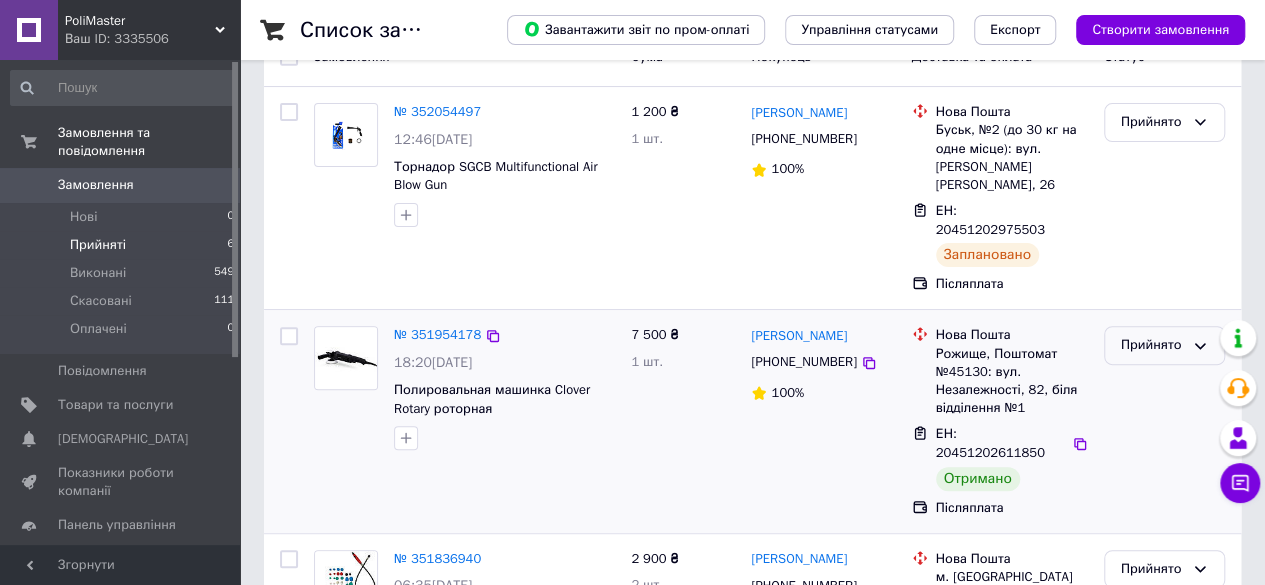 click on "Прийнято" at bounding box center (1152, 345) 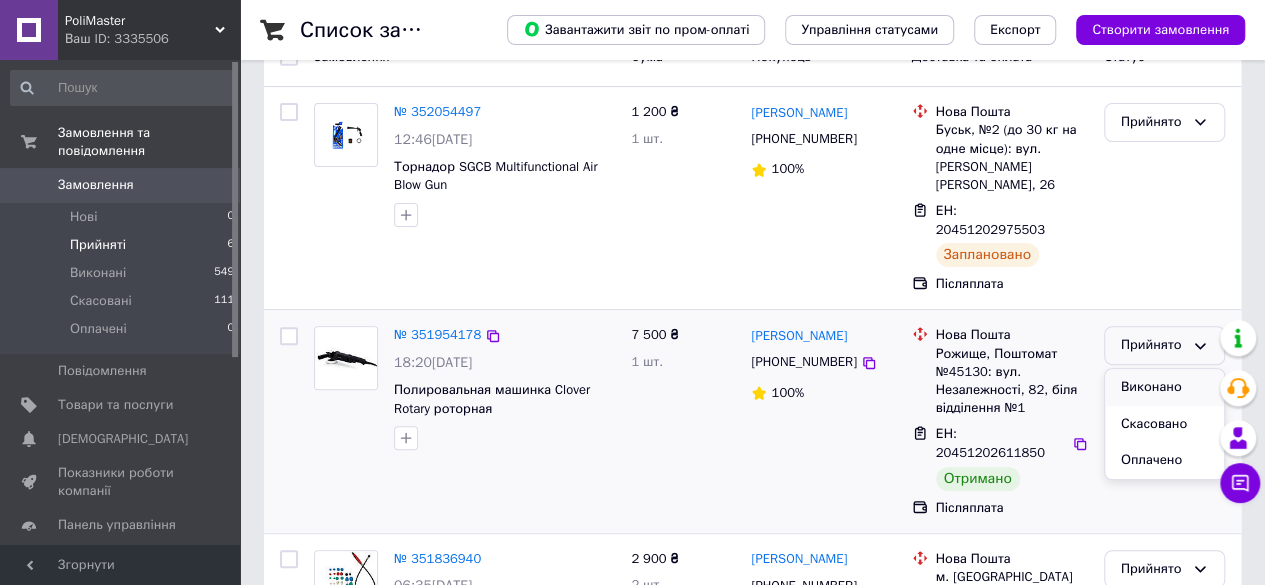click on "Виконано" at bounding box center (1164, 387) 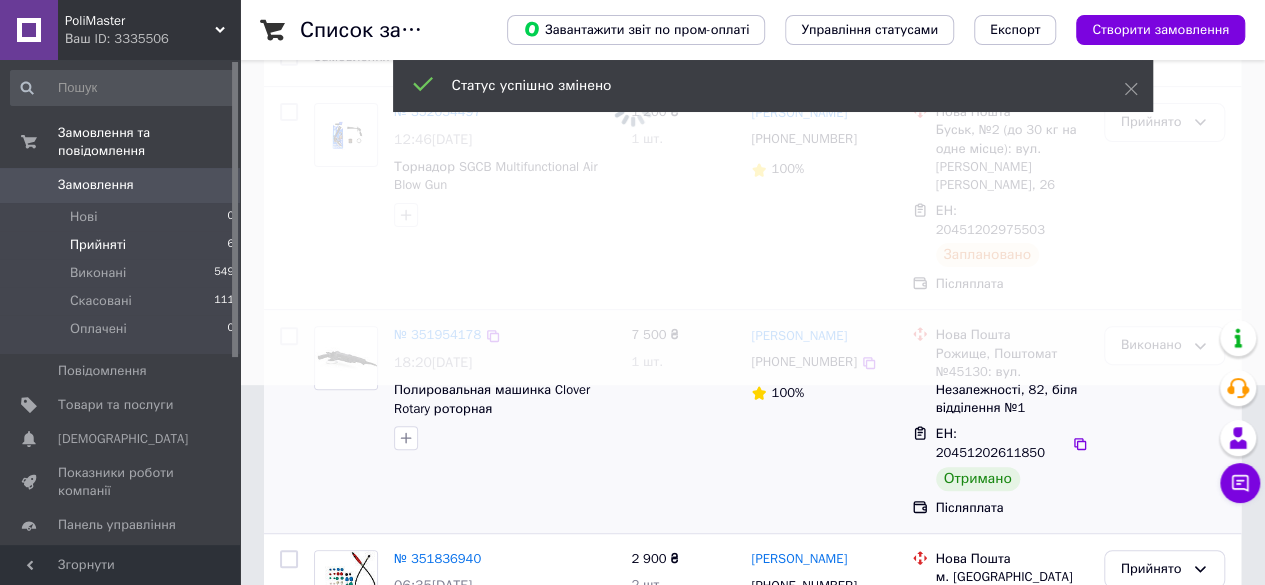click at bounding box center (632, 92) 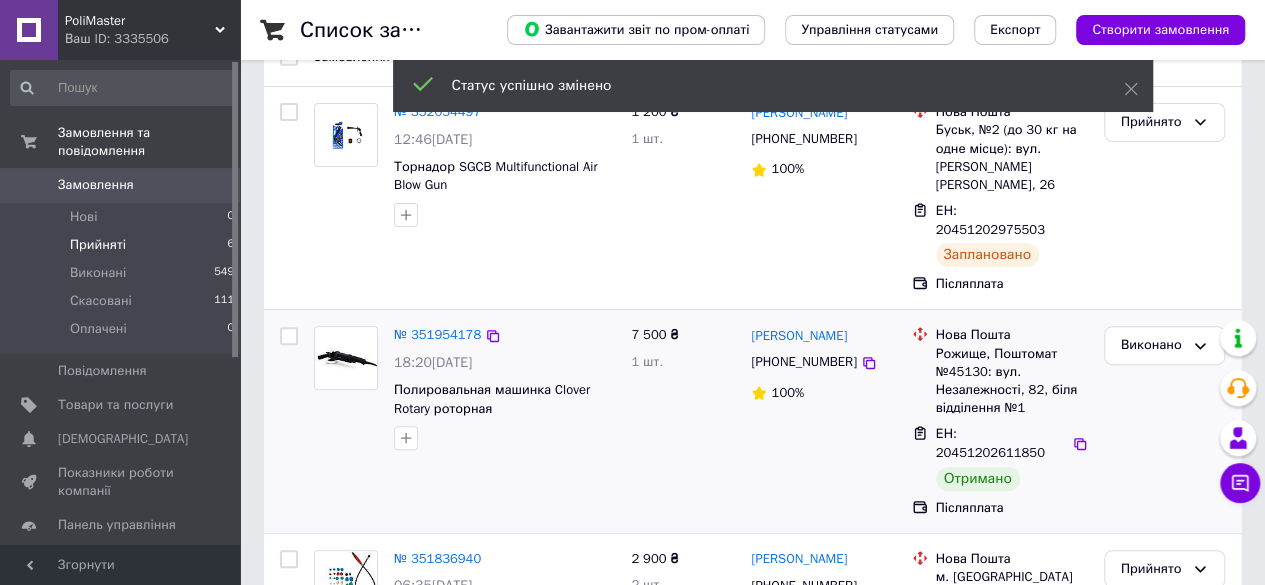 click on "№ 351954178" at bounding box center [437, 334] 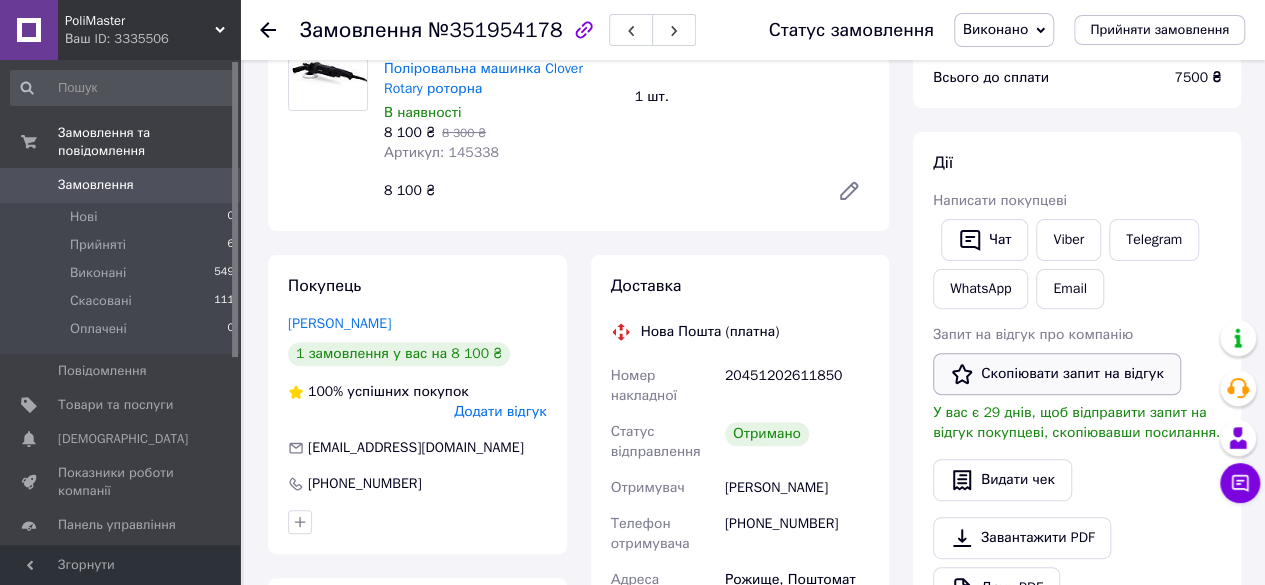 click on "Скопіювати запит на відгук" at bounding box center [1057, 374] 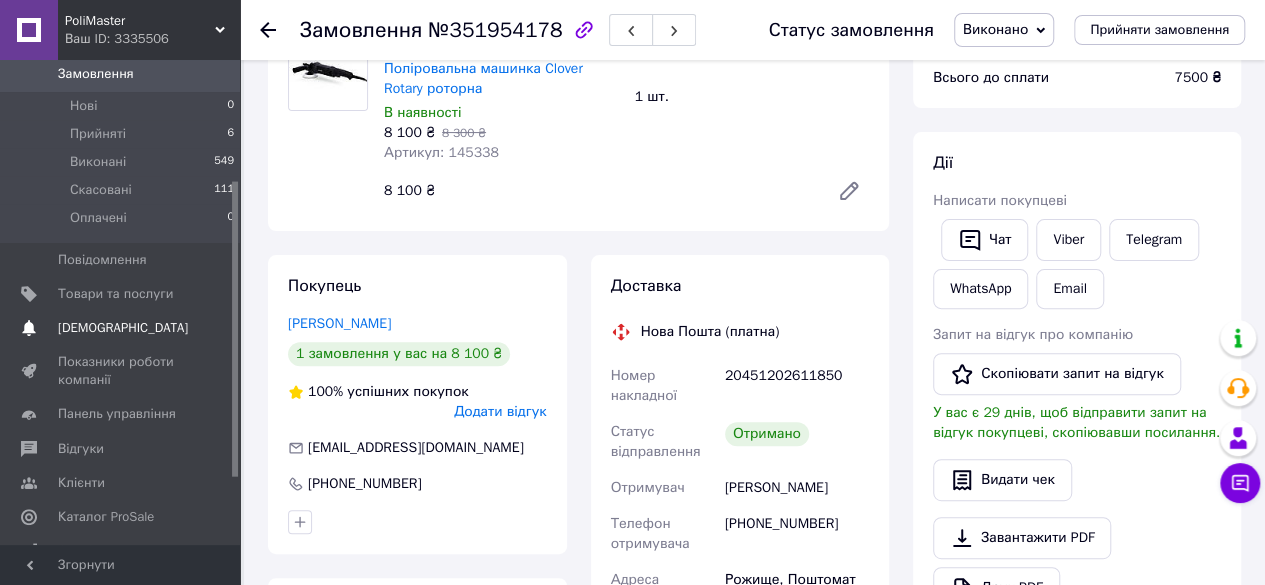 scroll, scrollTop: 200, scrollLeft: 0, axis: vertical 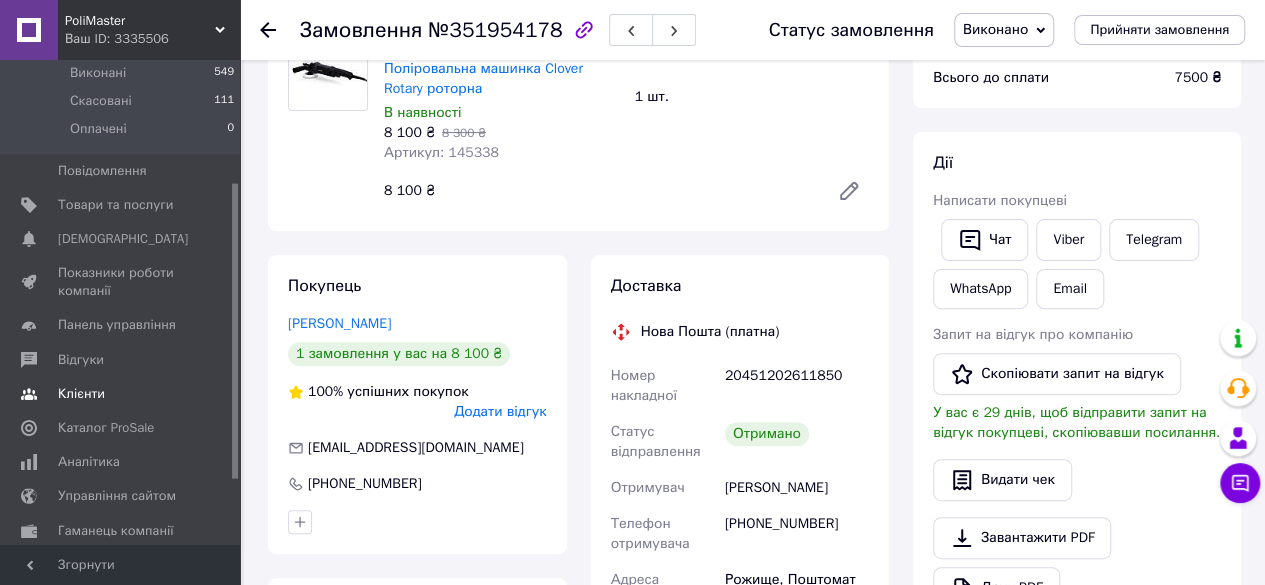 click on "Клієнти" at bounding box center [121, 394] 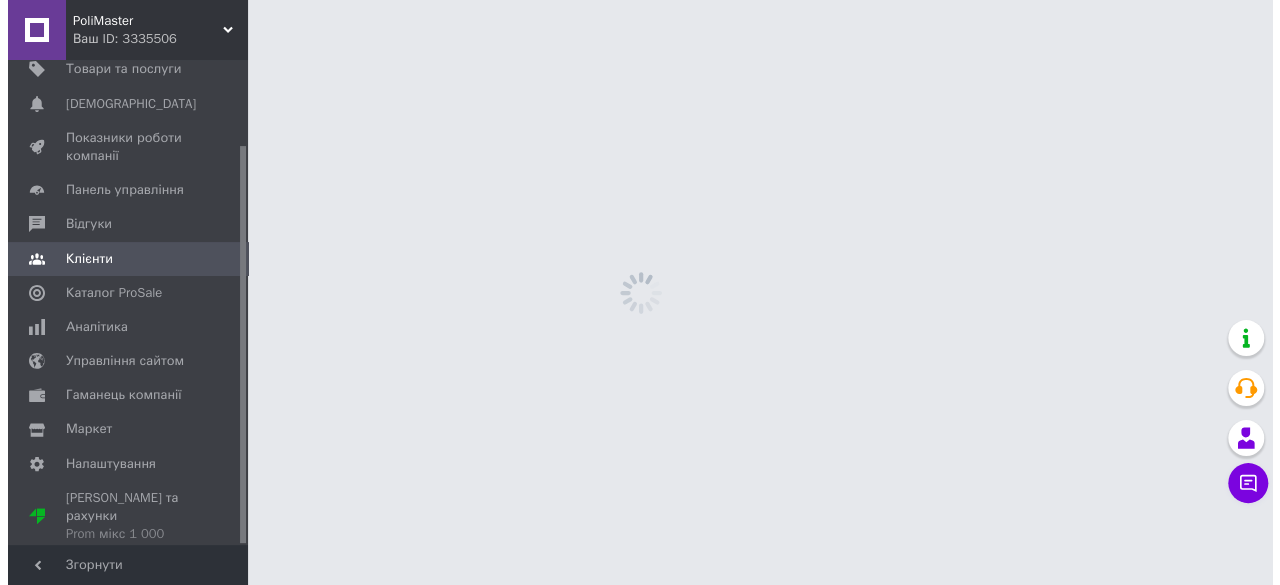 scroll, scrollTop: 0, scrollLeft: 0, axis: both 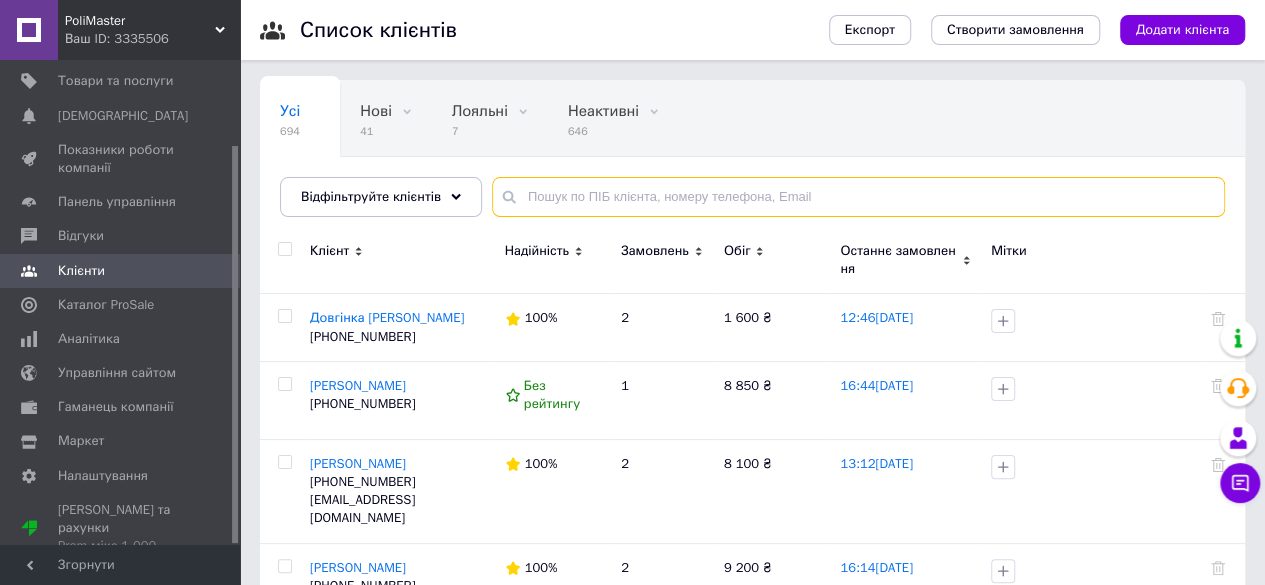 click at bounding box center [858, 197] 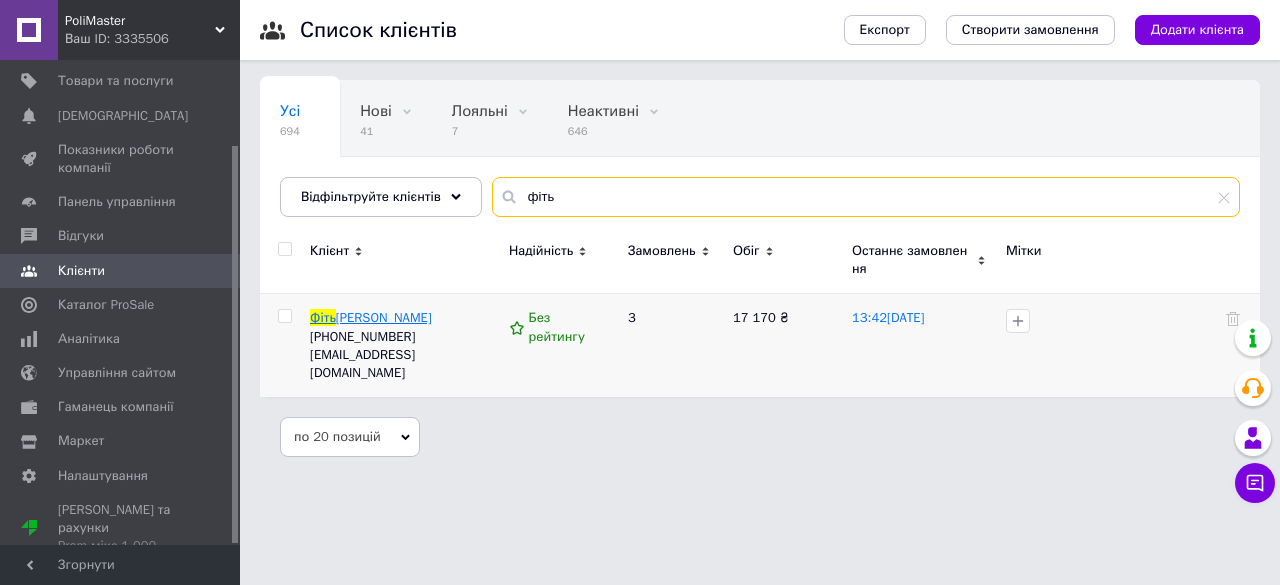 type on "фіть" 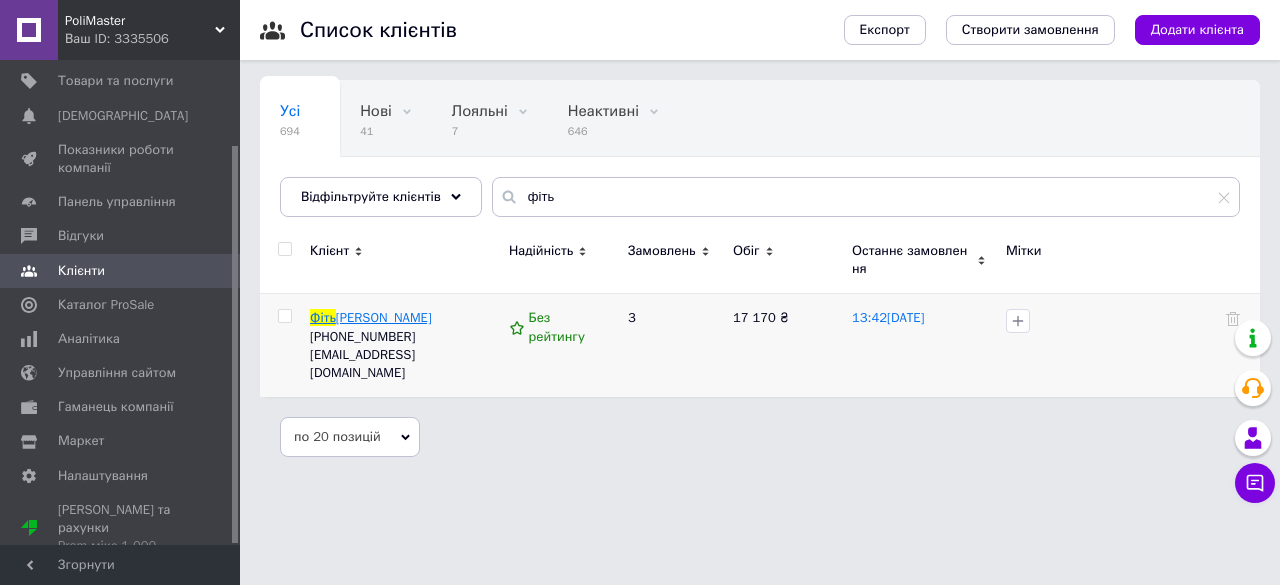 click on "кал Анатолій" at bounding box center [384, 317] 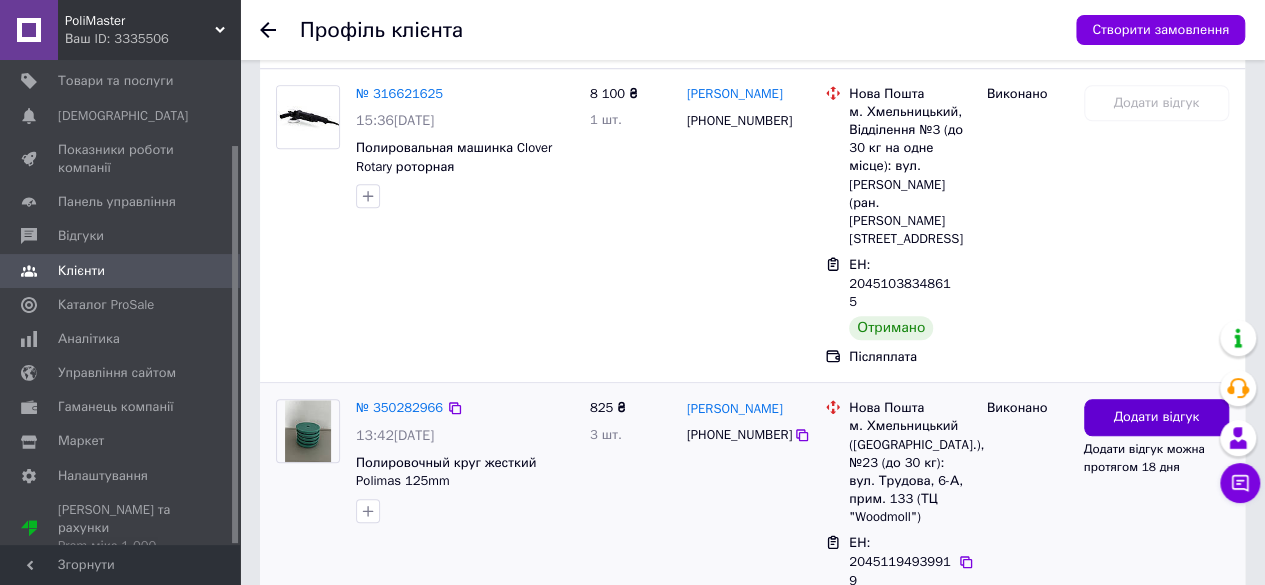 scroll, scrollTop: 880, scrollLeft: 0, axis: vertical 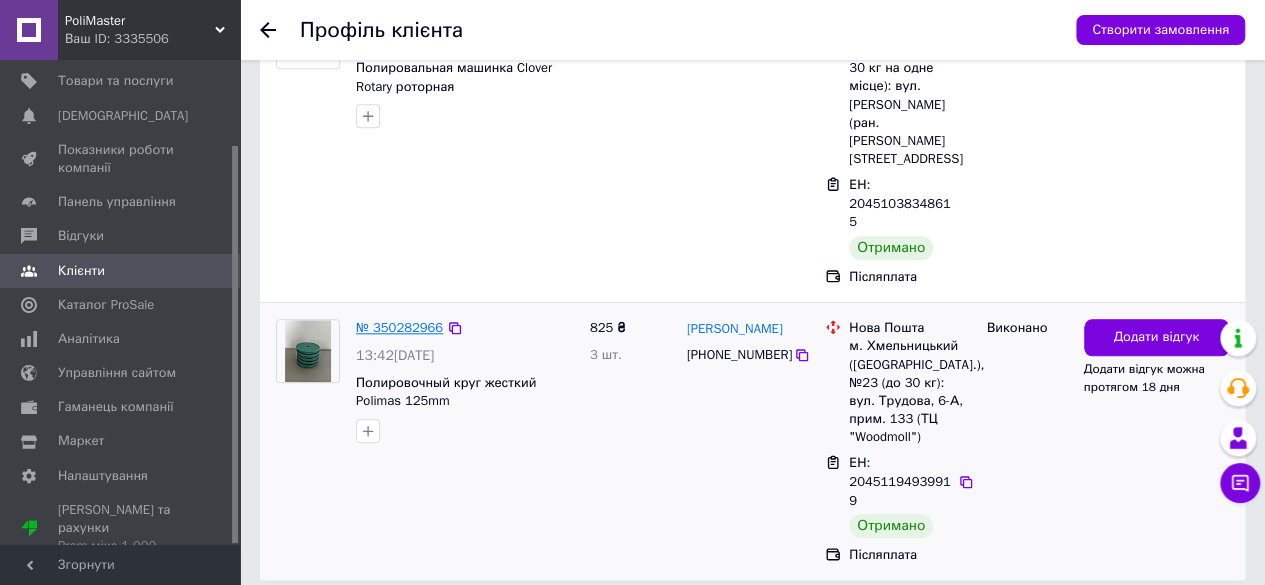 click on "№ 350282966" at bounding box center (399, 327) 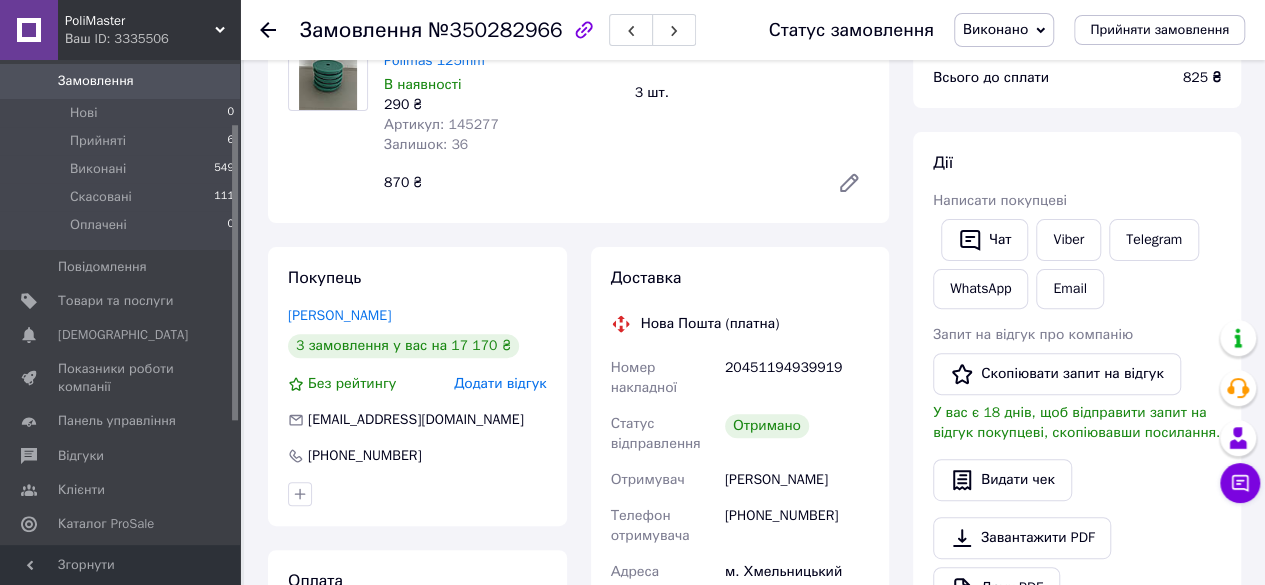 scroll, scrollTop: 400, scrollLeft: 0, axis: vertical 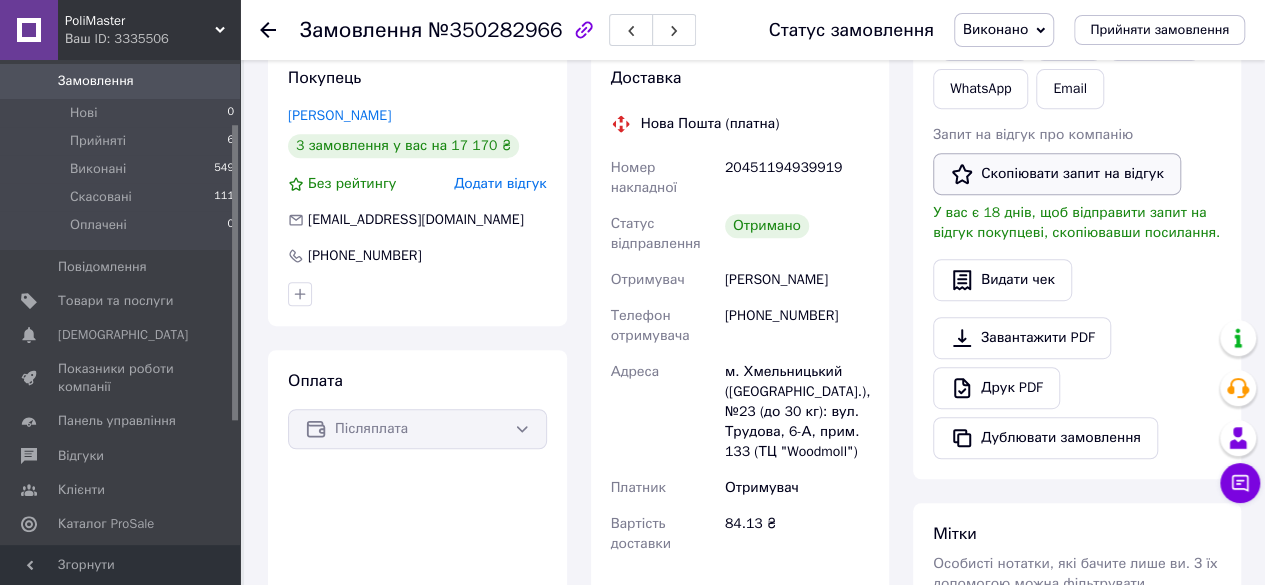 click on "Скопіювати запит на відгук" at bounding box center (1057, 174) 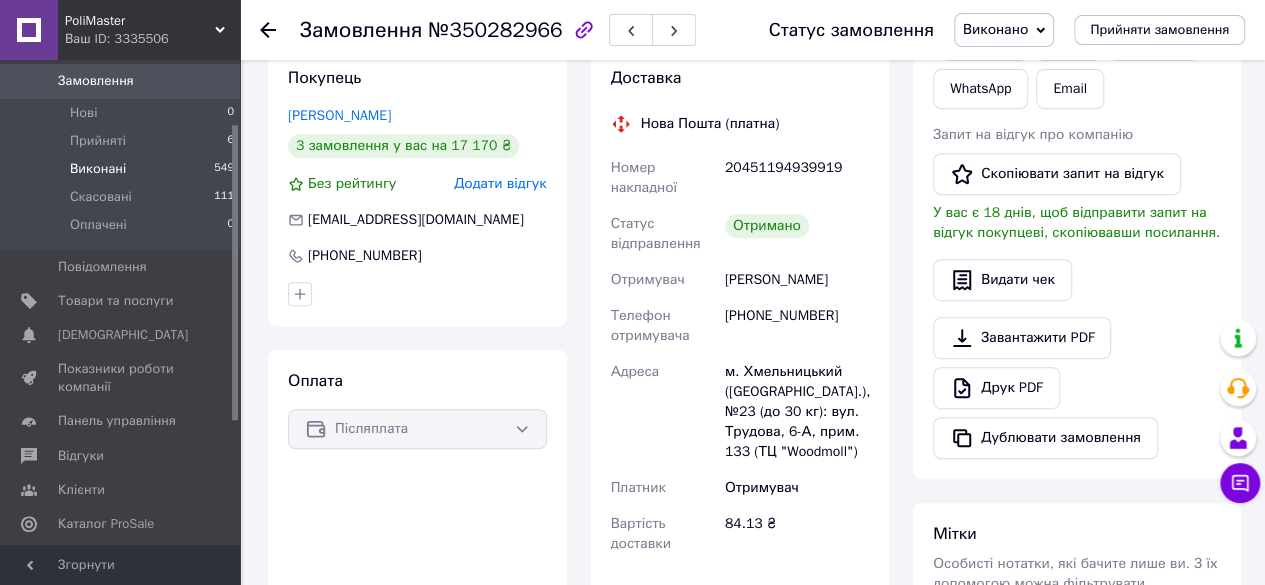 click on "Виконані 549" at bounding box center (123, 169) 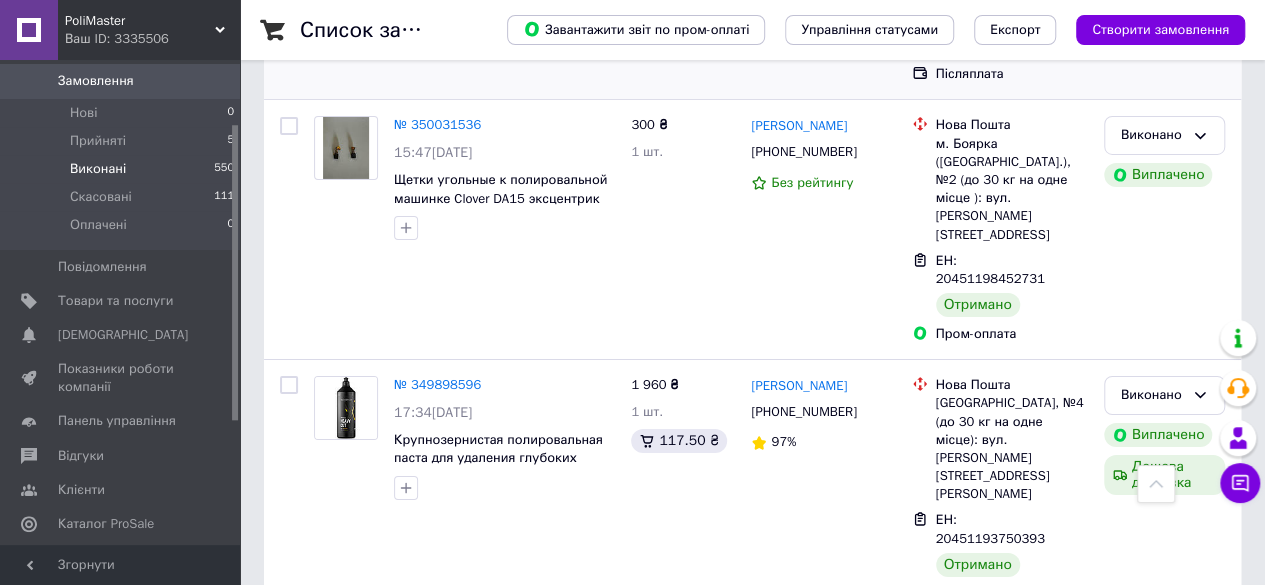 scroll, scrollTop: 3400, scrollLeft: 0, axis: vertical 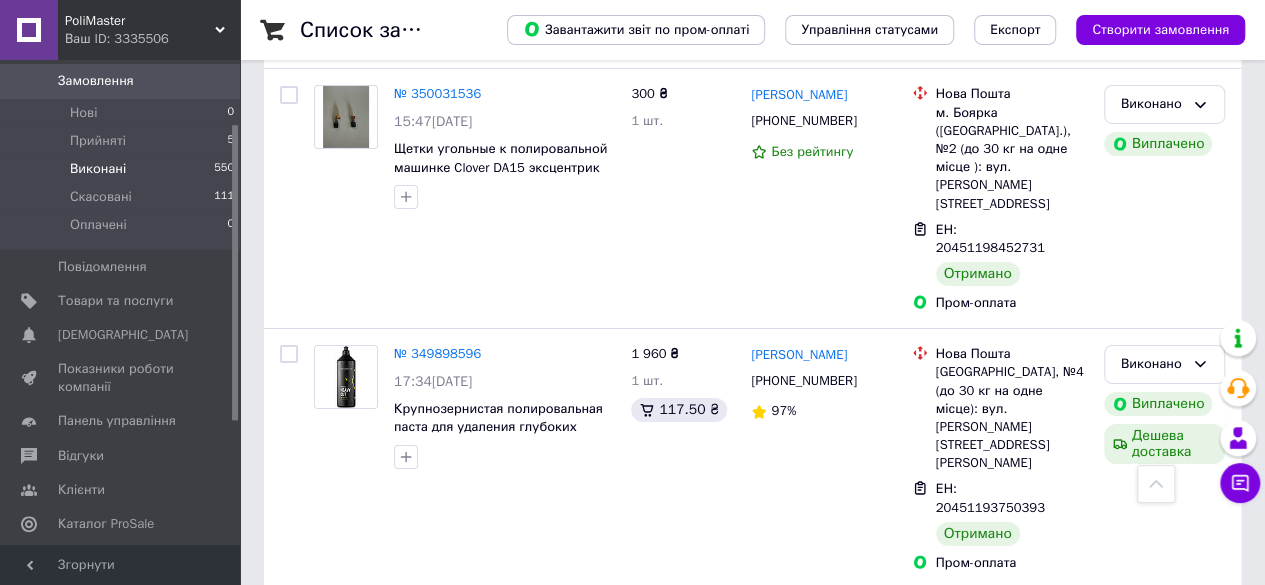 click on "№ 349860912" at bounding box center [437, 770] 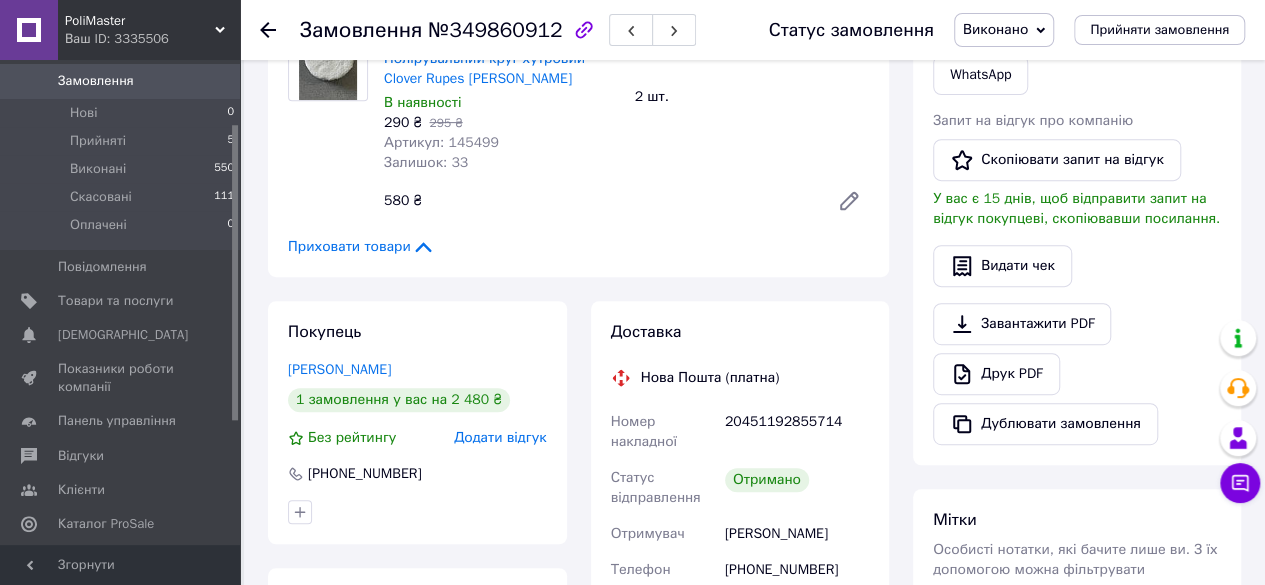 scroll, scrollTop: 336, scrollLeft: 0, axis: vertical 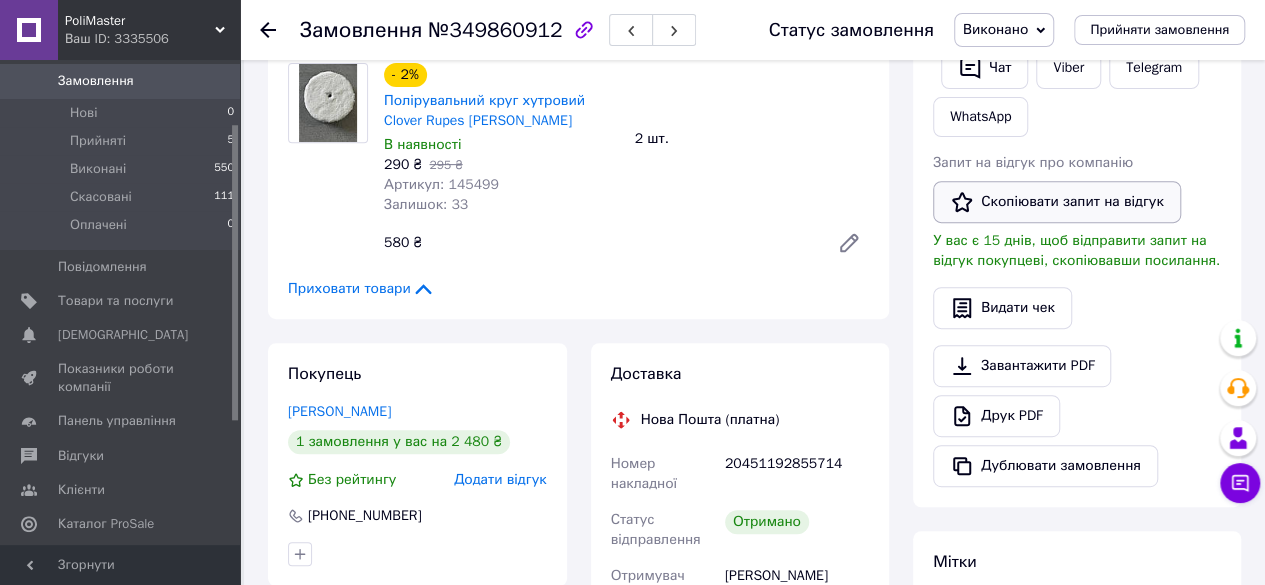 click on "Скопіювати запит на відгук" at bounding box center (1057, 202) 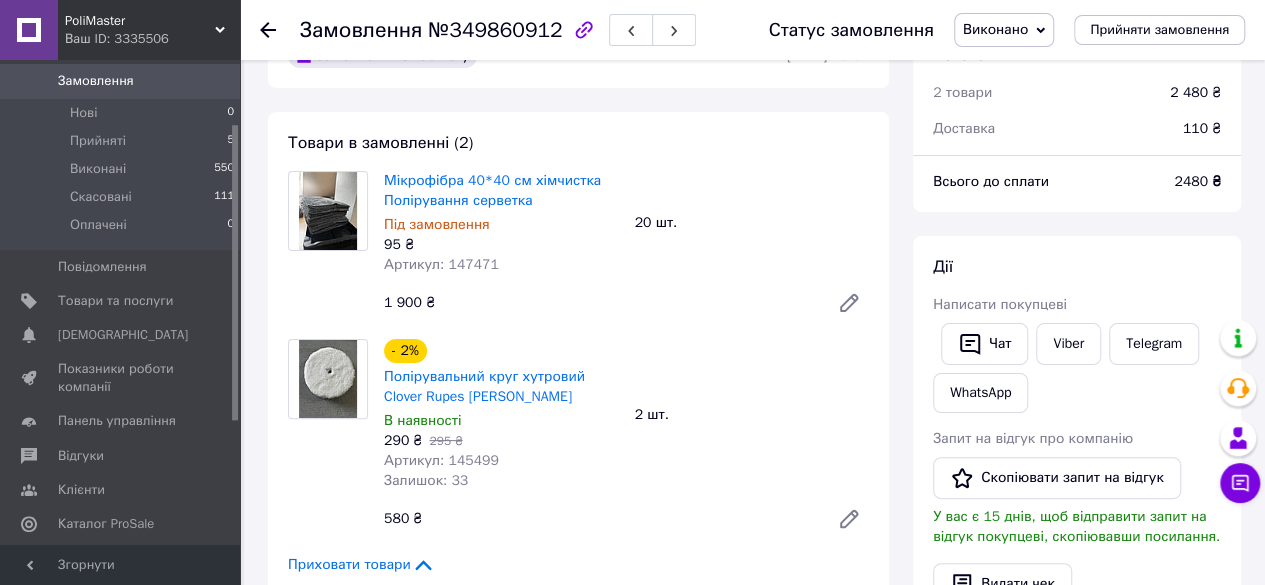 scroll, scrollTop: 0, scrollLeft: 0, axis: both 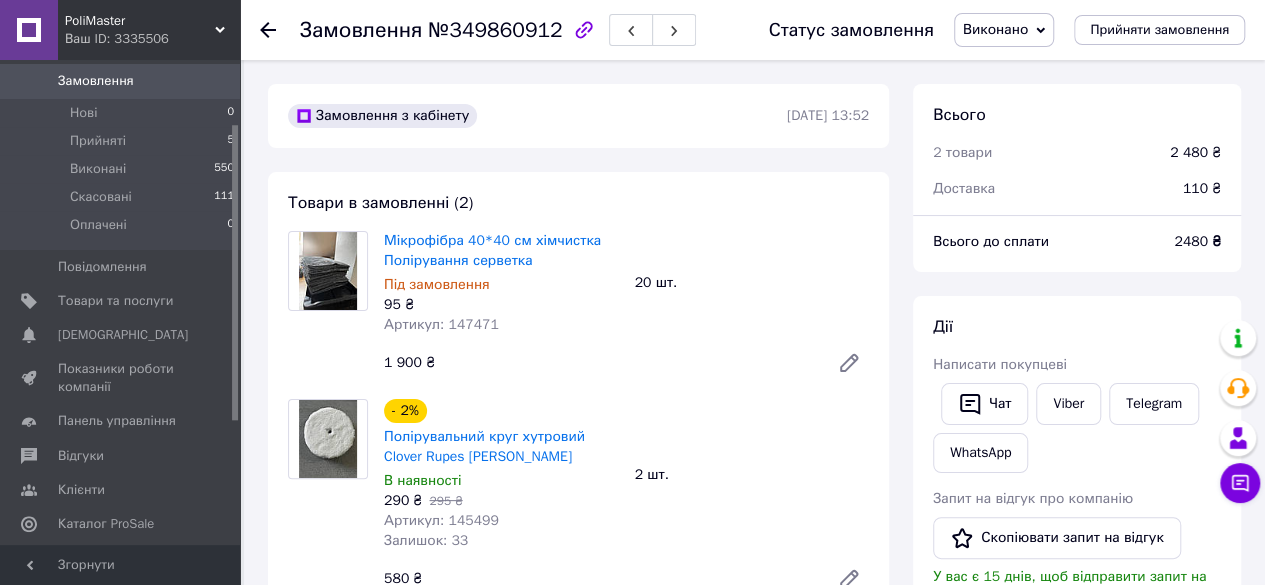 click 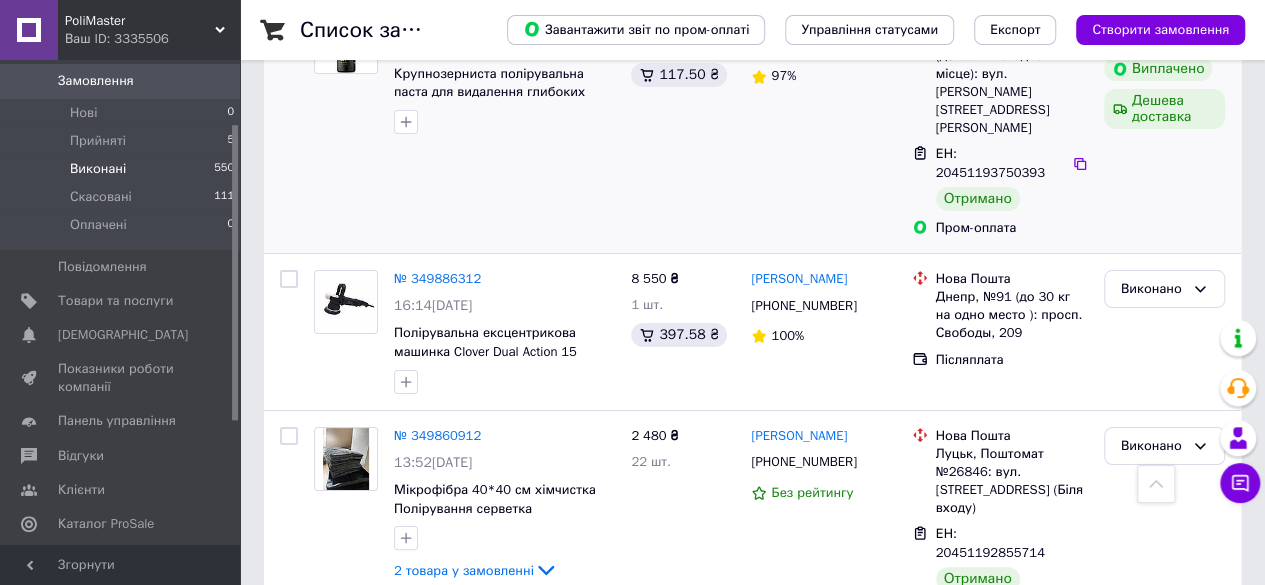scroll, scrollTop: 3778, scrollLeft: 0, axis: vertical 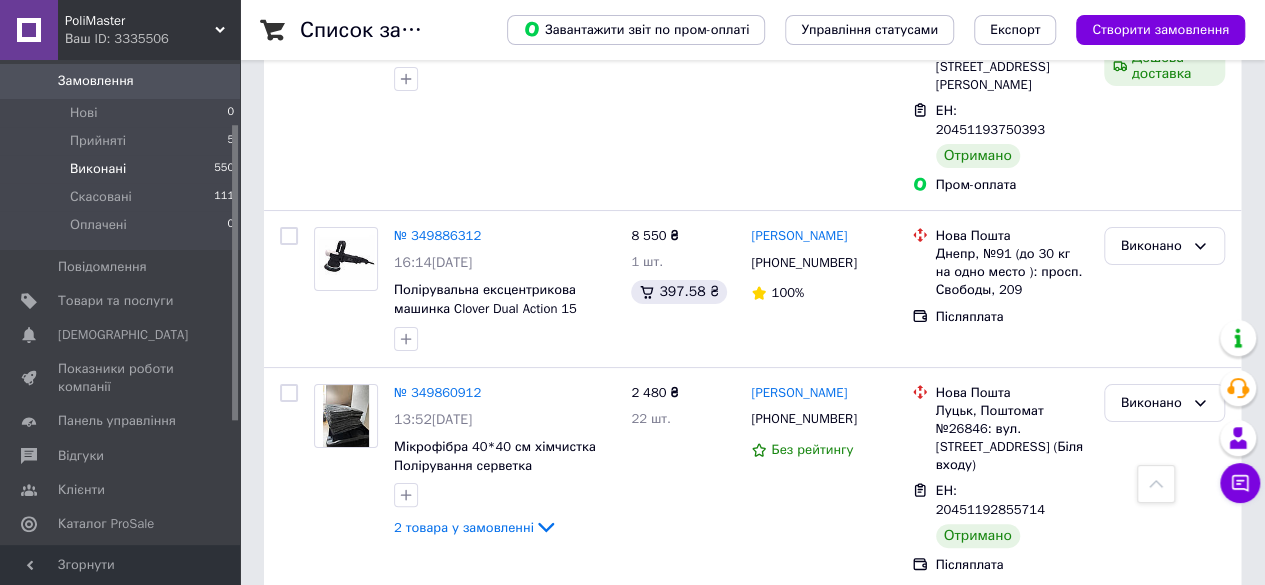 click on "2" at bounding box center [327, 1063] 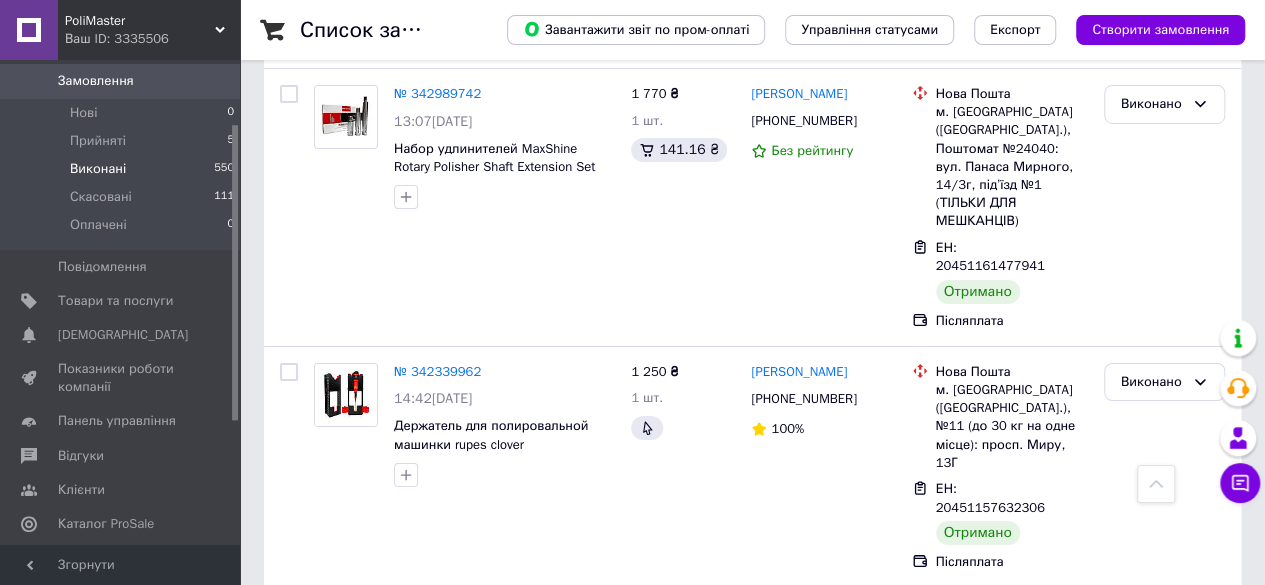 scroll, scrollTop: 3555, scrollLeft: 0, axis: vertical 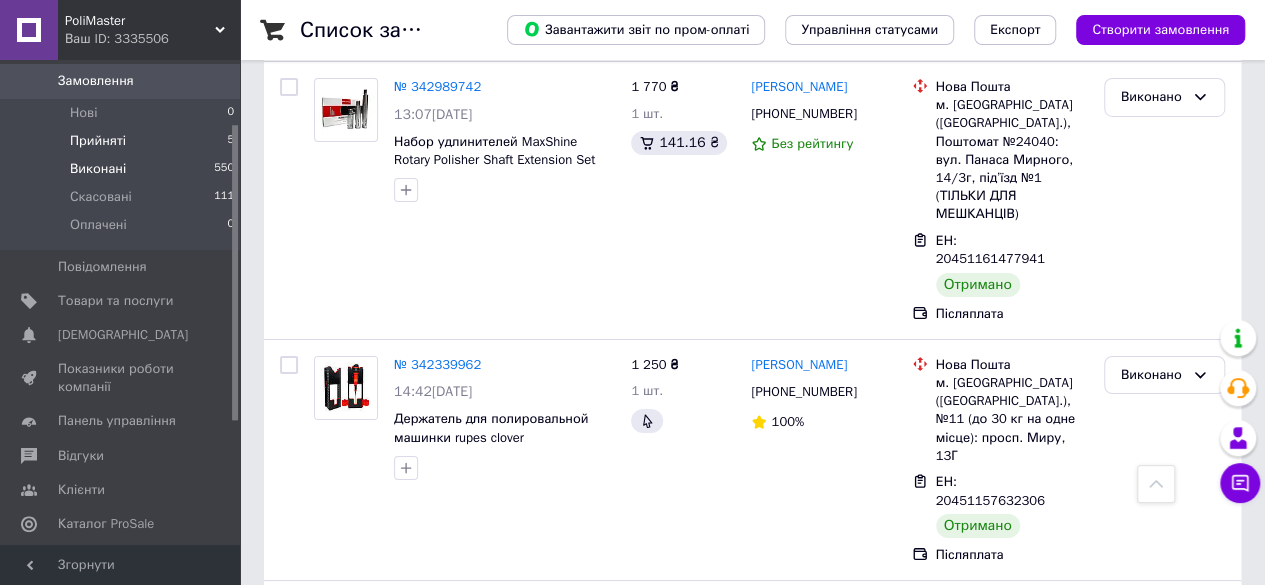 click on "Прийняті 5" at bounding box center [123, 141] 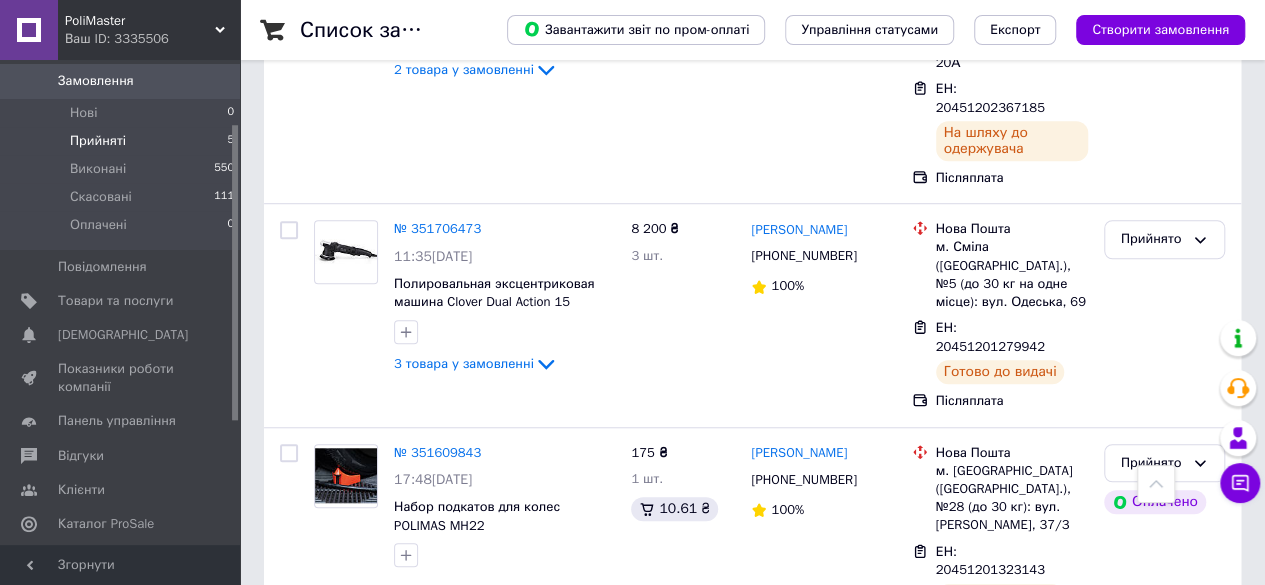scroll, scrollTop: 745, scrollLeft: 0, axis: vertical 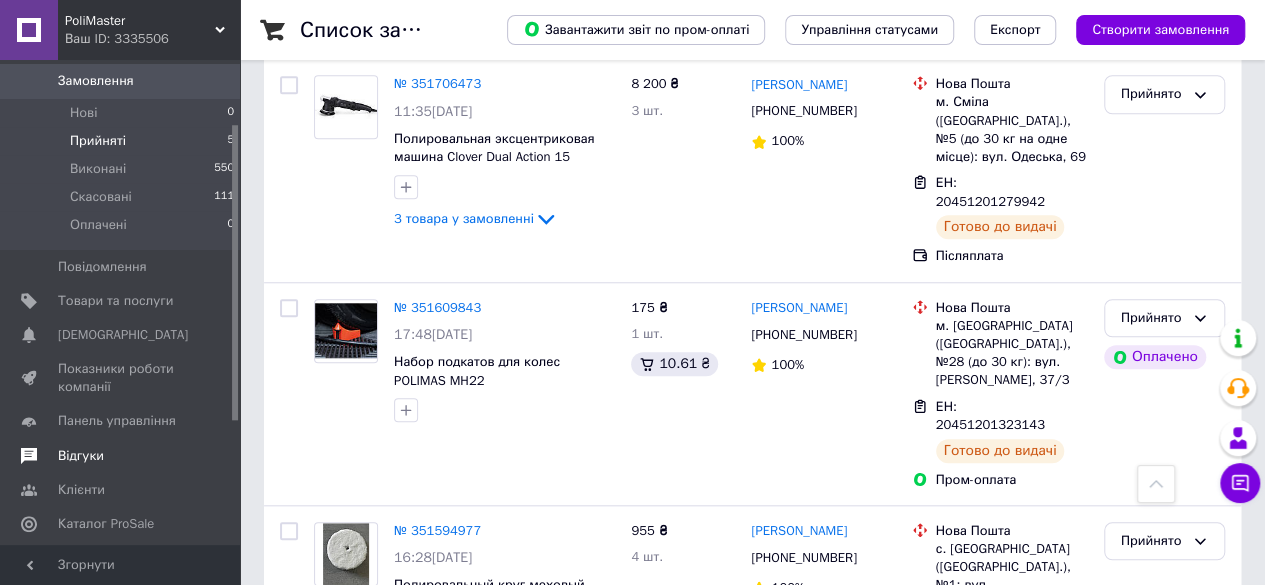 click at bounding box center (212, 456) 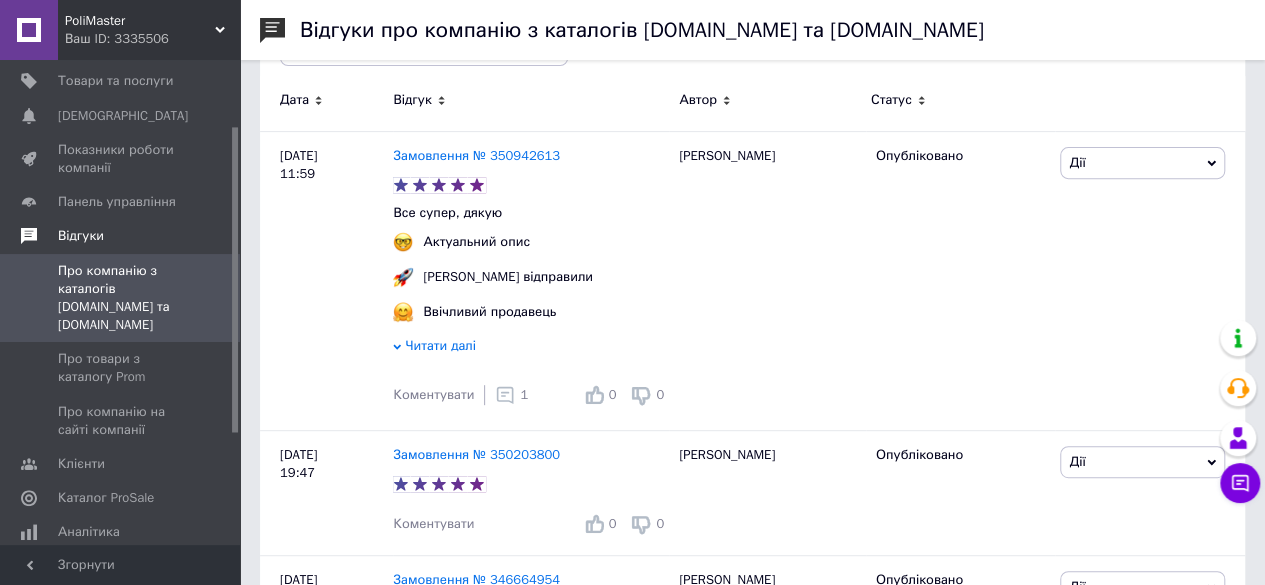 scroll, scrollTop: 100, scrollLeft: 0, axis: vertical 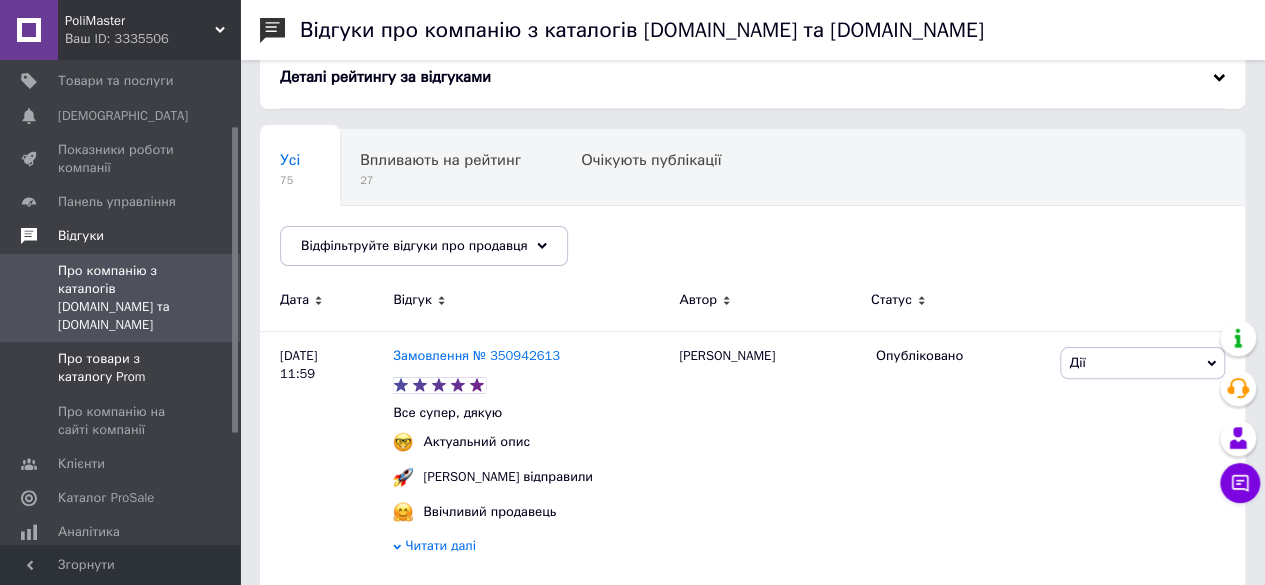 click on "Про товари з каталогу Prom" at bounding box center [121, 368] 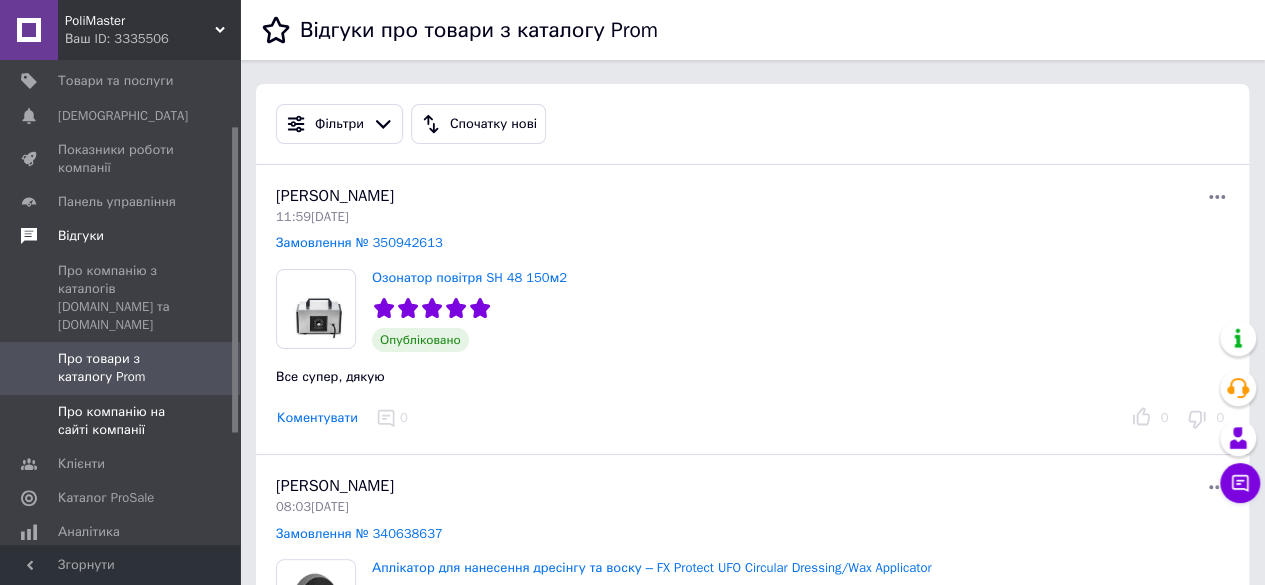 click on "Про компанію на сайті компанії" at bounding box center (121, 421) 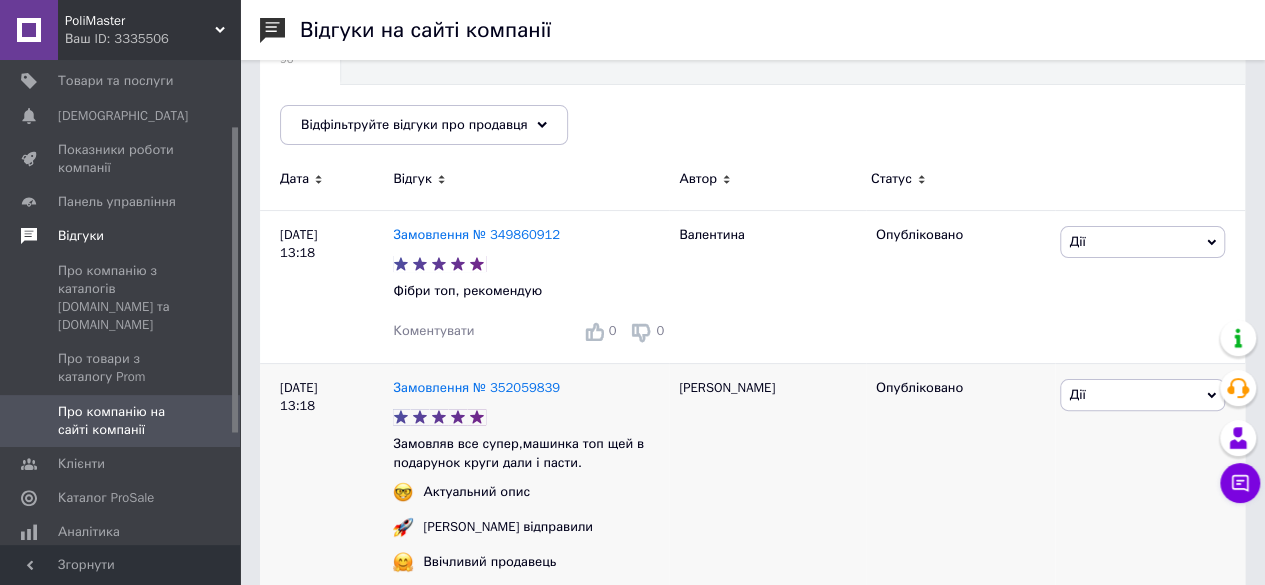 scroll, scrollTop: 0, scrollLeft: 0, axis: both 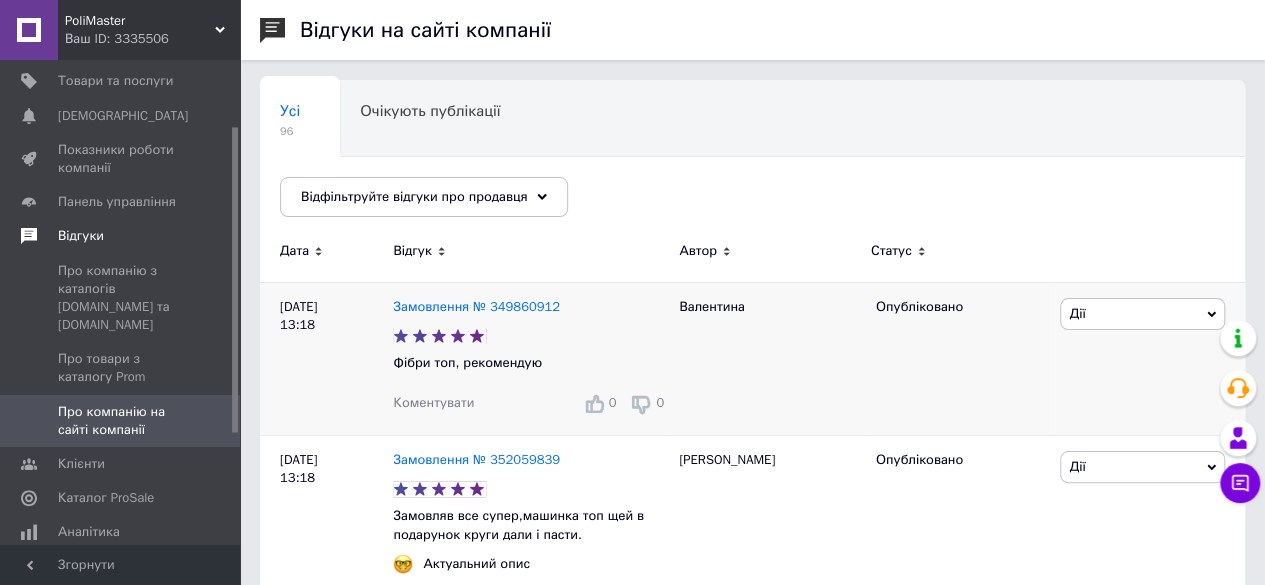 click on "Коментувати" at bounding box center [433, 402] 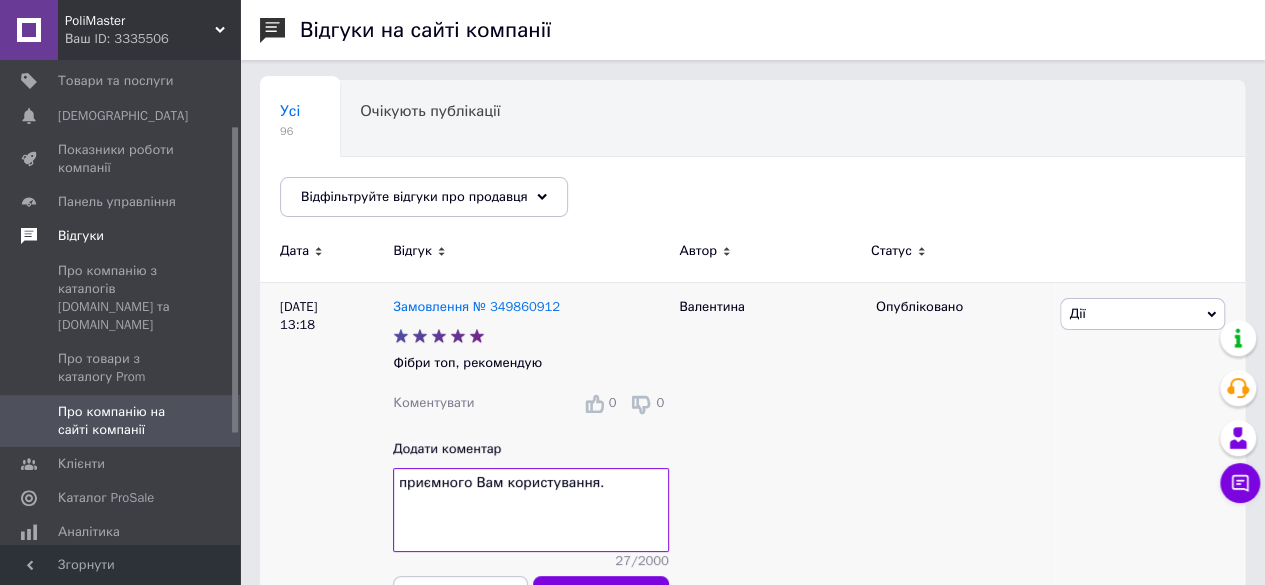 drag, startPoint x: 608, startPoint y: 479, endPoint x: 355, endPoint y: 480, distance: 253.00198 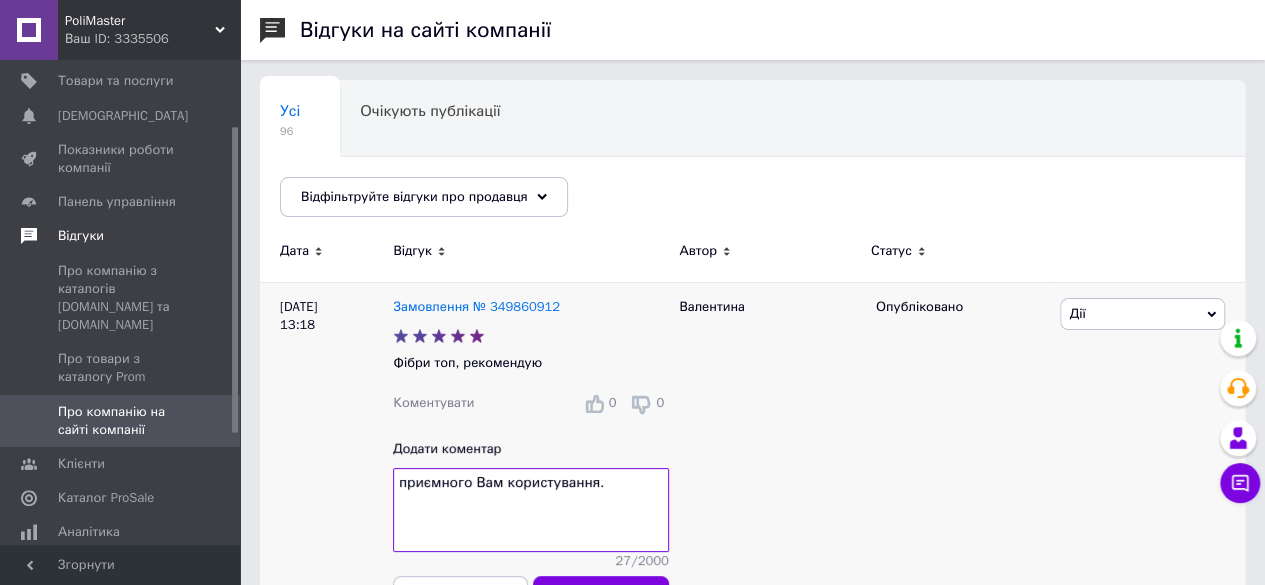 click on "приємного Вам користування." at bounding box center [531, 510] 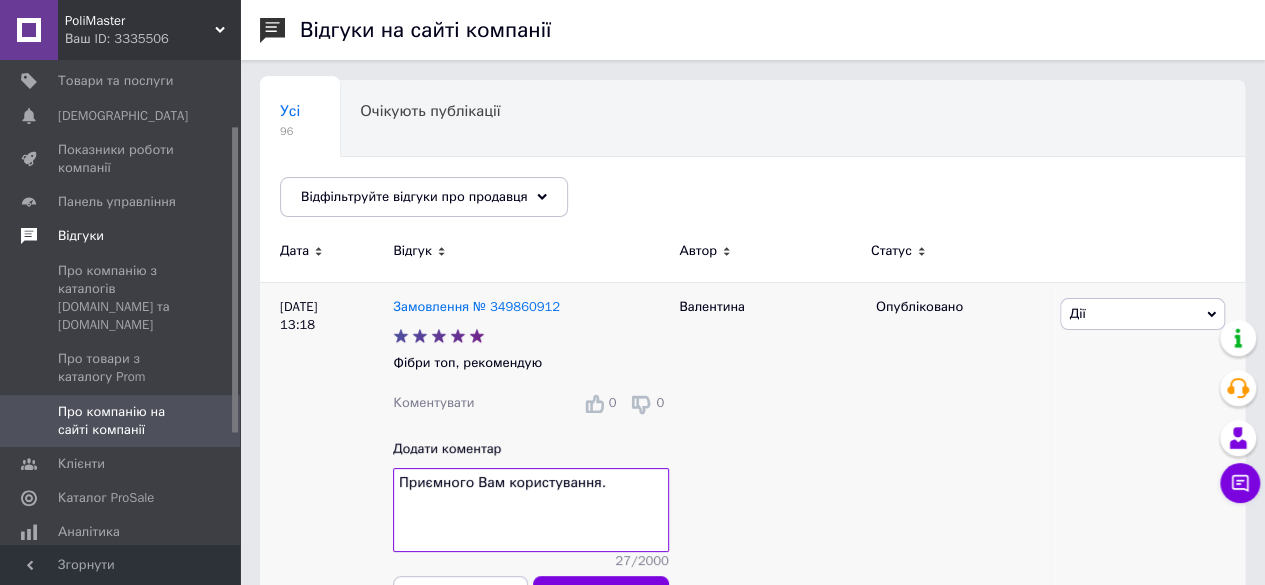 scroll, scrollTop: 100, scrollLeft: 0, axis: vertical 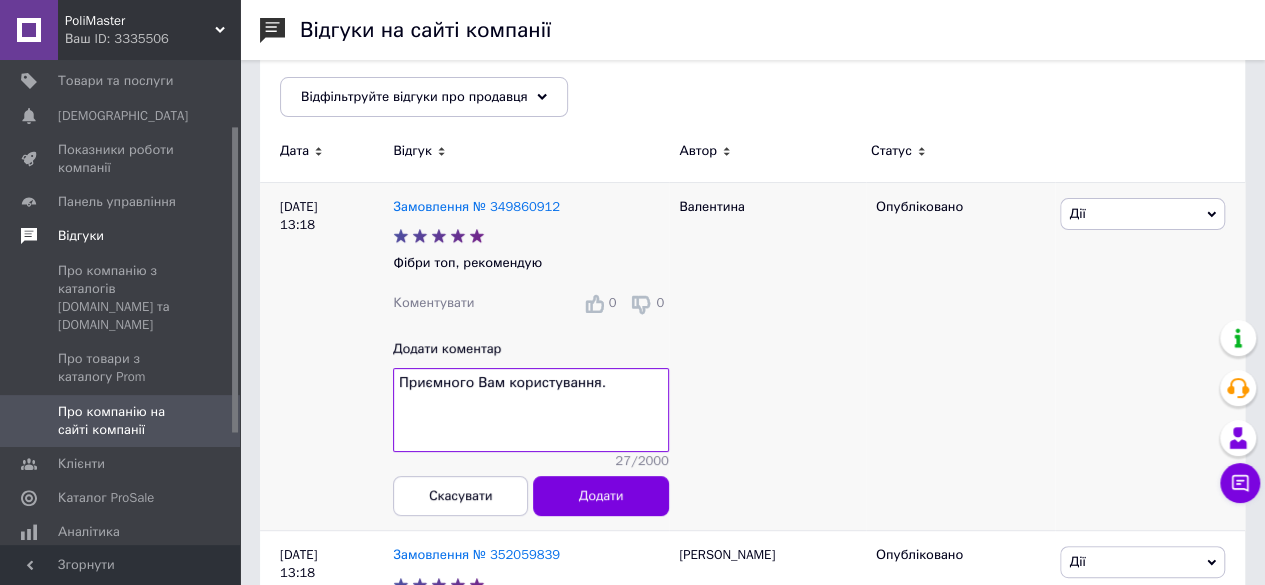 drag, startPoint x: 621, startPoint y: 393, endPoint x: 366, endPoint y: 382, distance: 255.23715 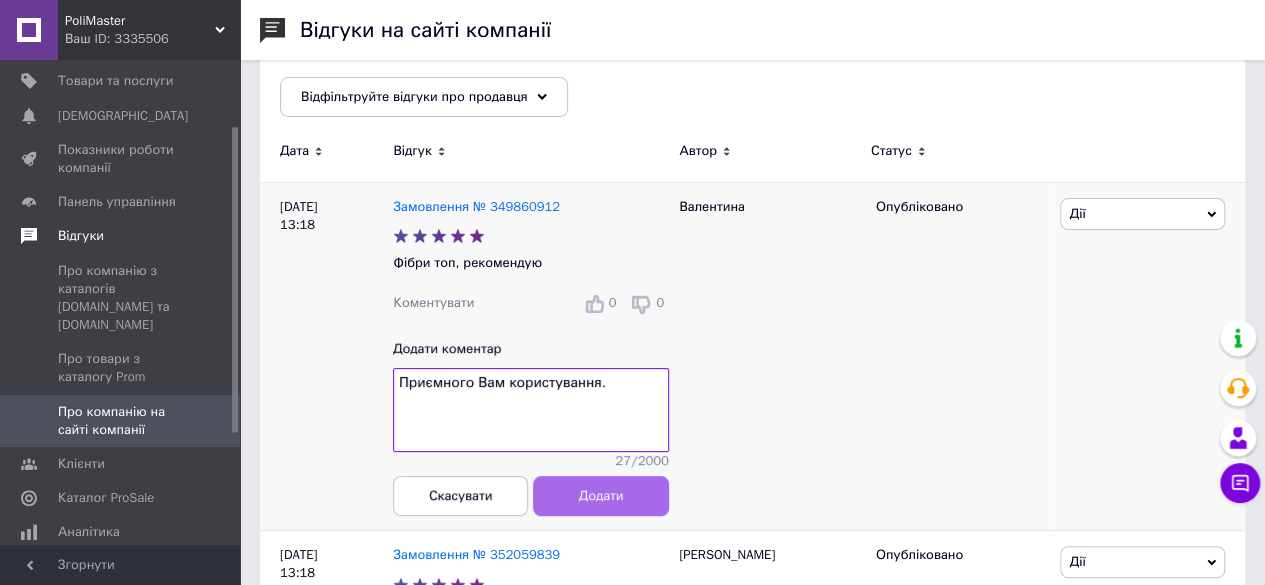 type on "Приємного Вам користування." 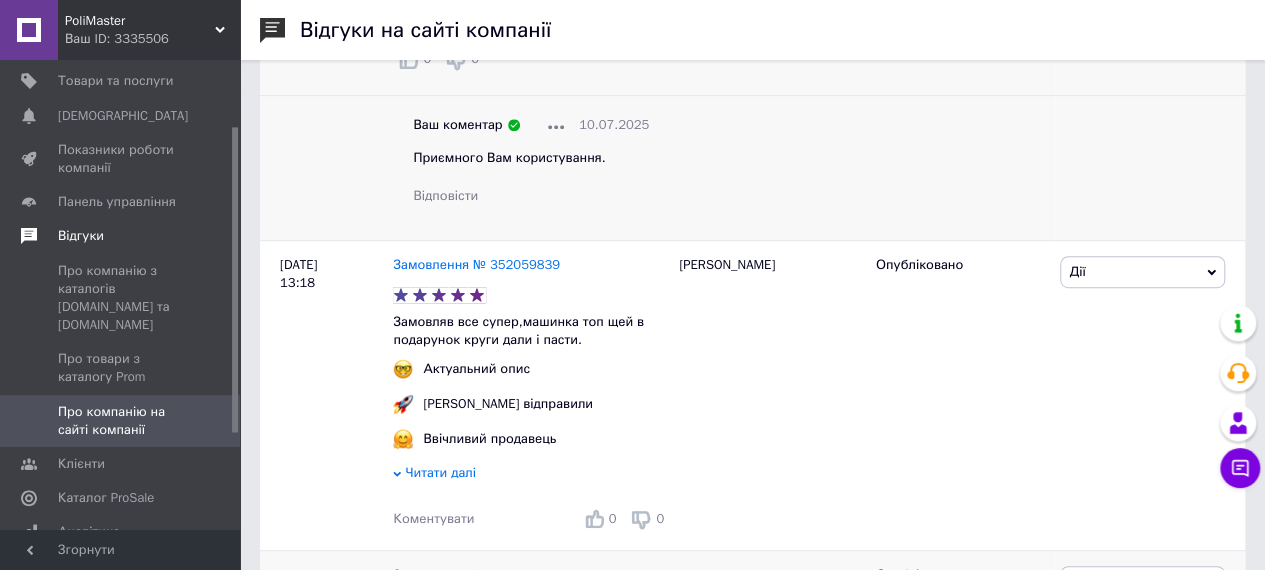 scroll, scrollTop: 500, scrollLeft: 0, axis: vertical 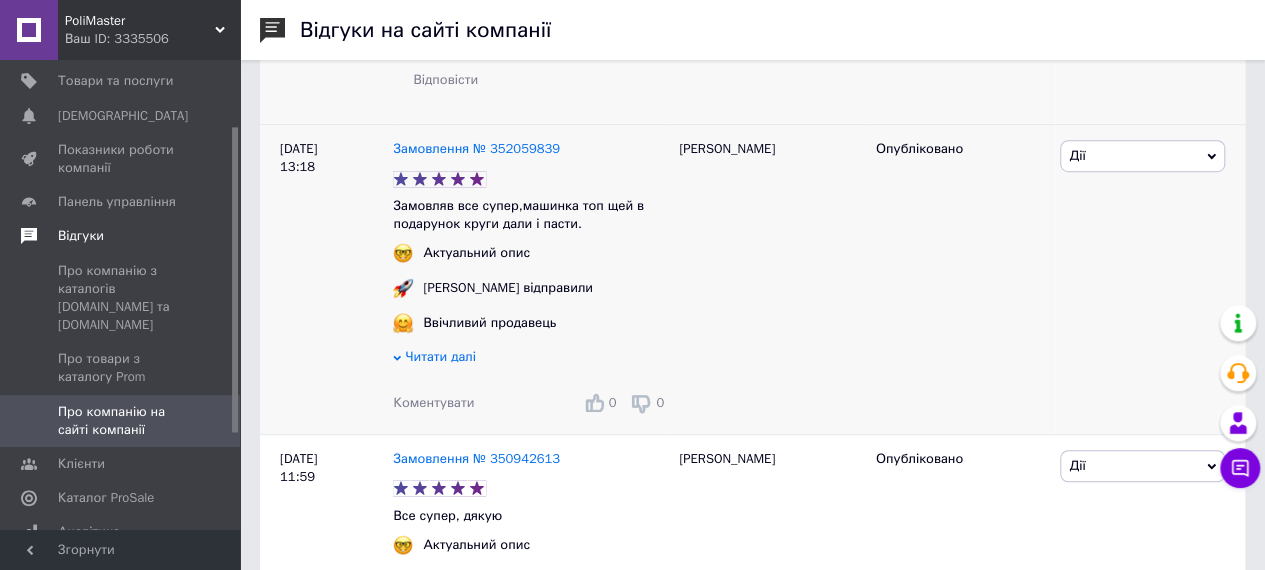 click on "Коментувати" at bounding box center [433, 402] 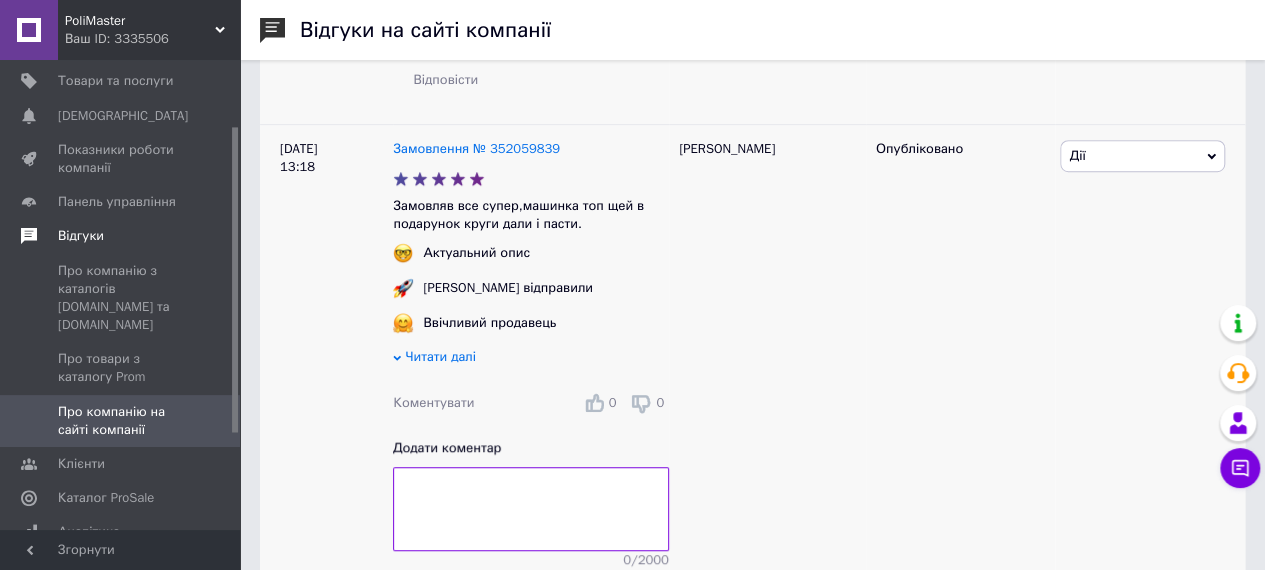 click at bounding box center [531, 509] 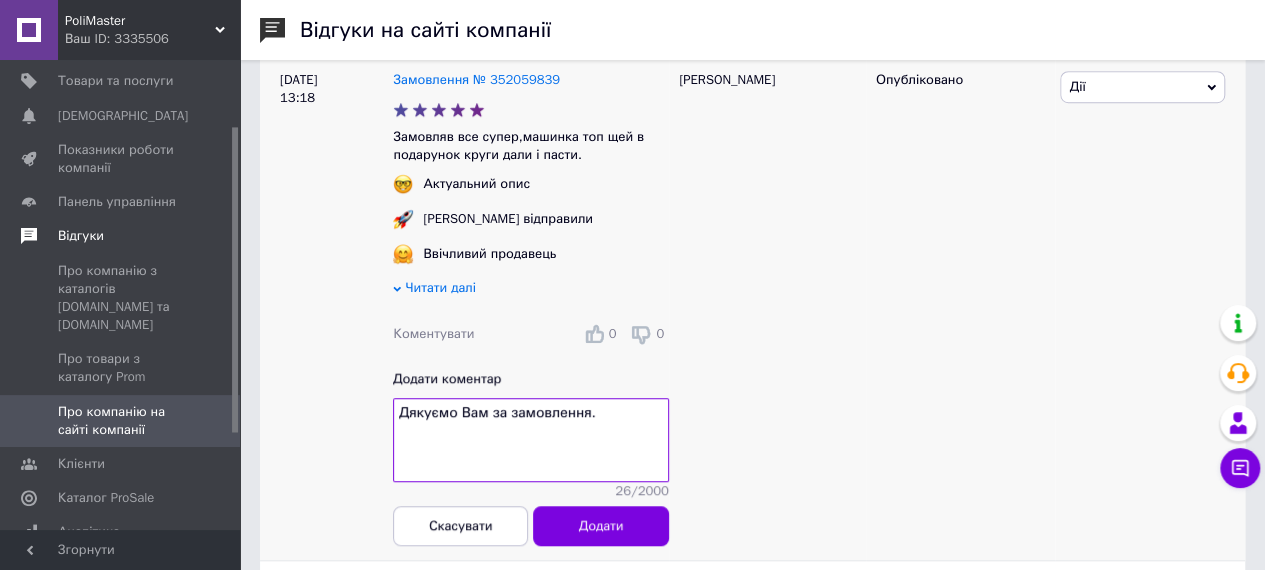 scroll, scrollTop: 600, scrollLeft: 0, axis: vertical 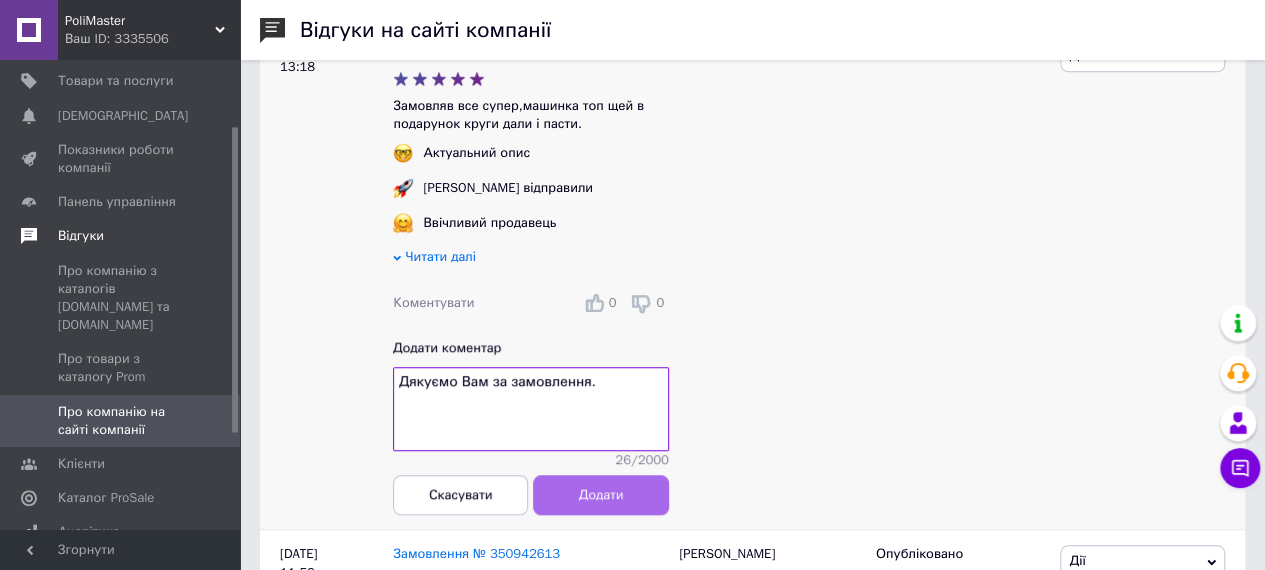 type on "Дякуємо Вам за замовлення." 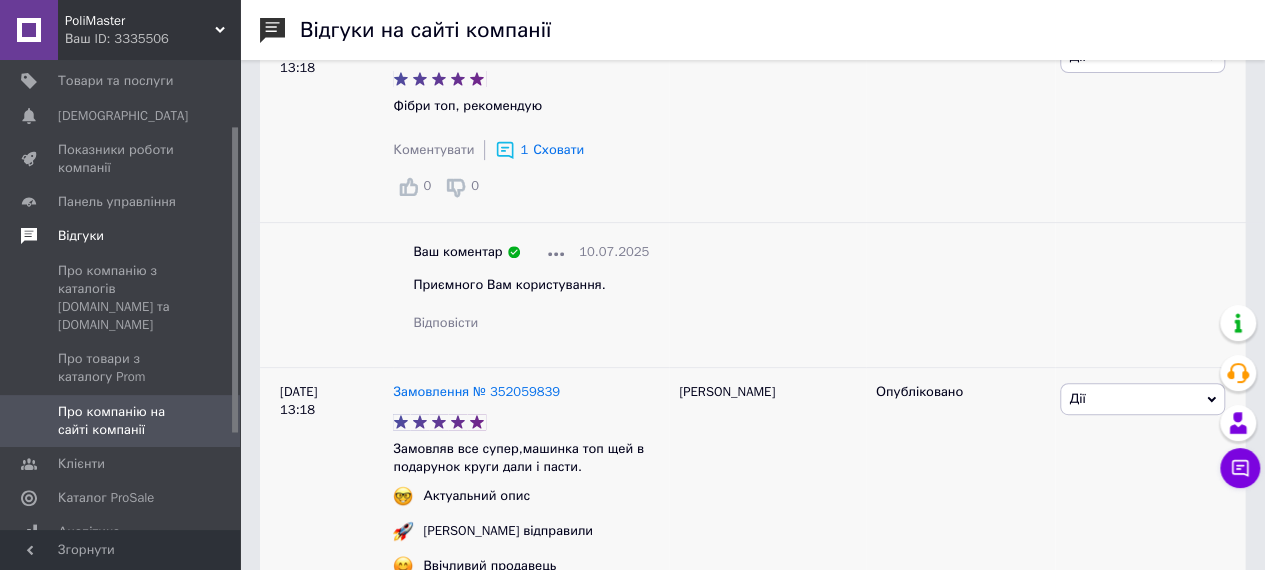 scroll, scrollTop: 0, scrollLeft: 0, axis: both 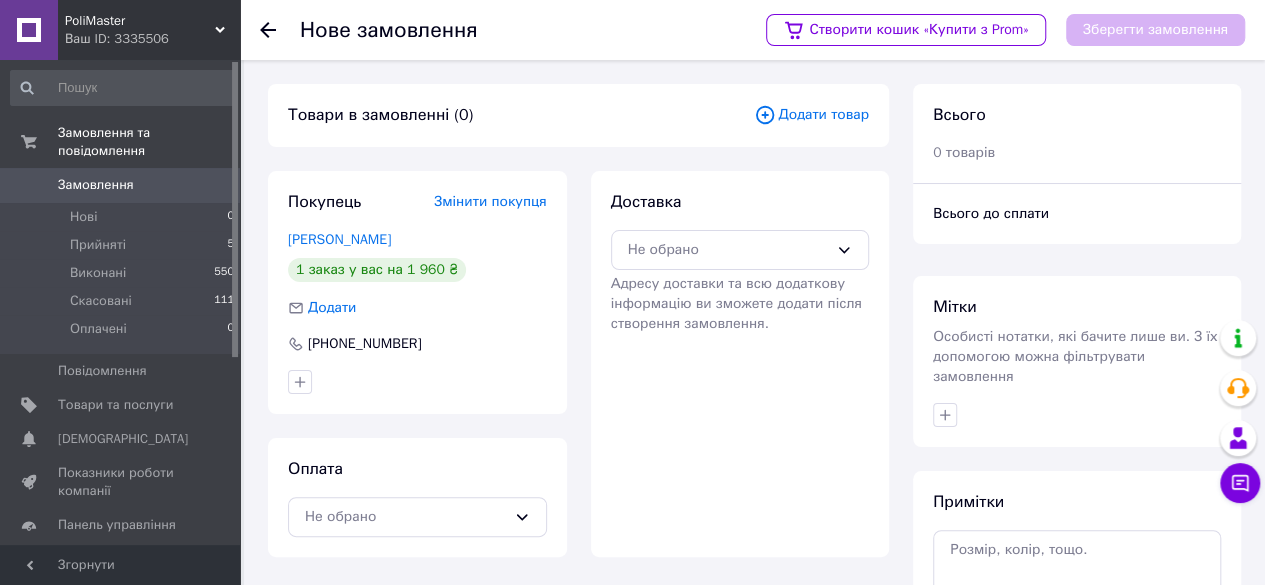 click on "Додати товар" at bounding box center [811, 115] 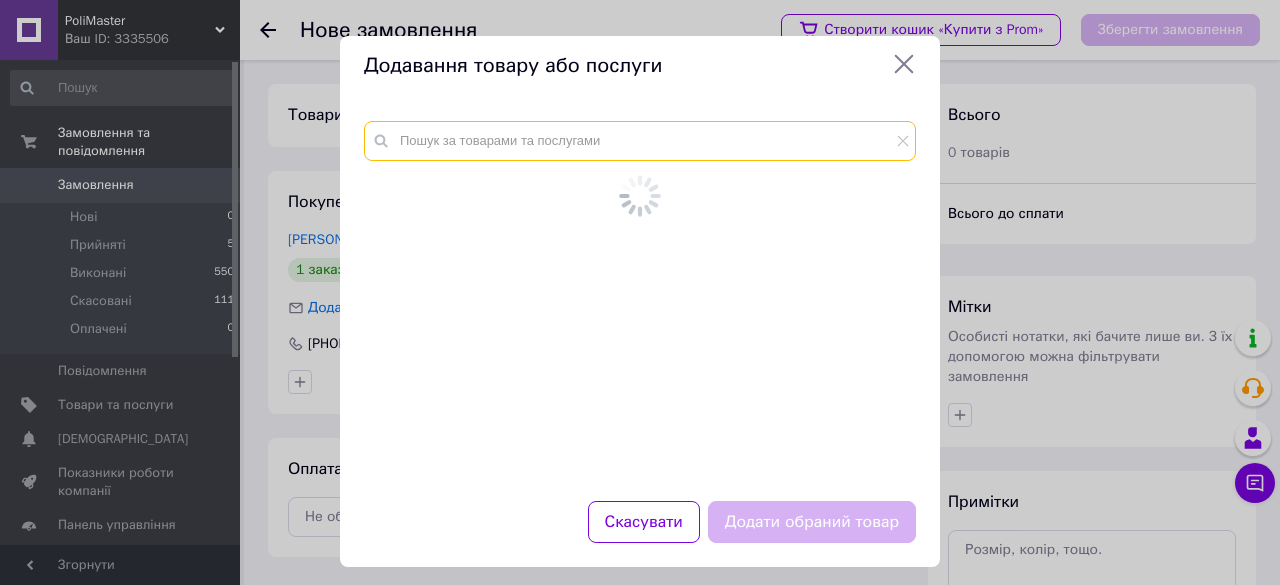 click at bounding box center (640, 141) 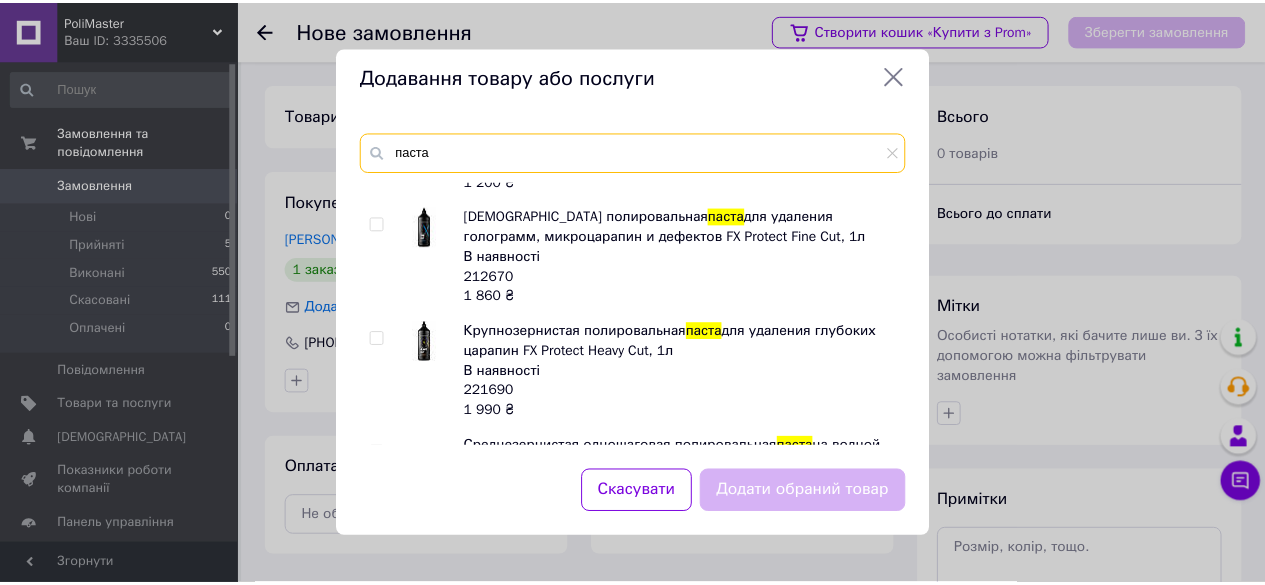 scroll, scrollTop: 100, scrollLeft: 0, axis: vertical 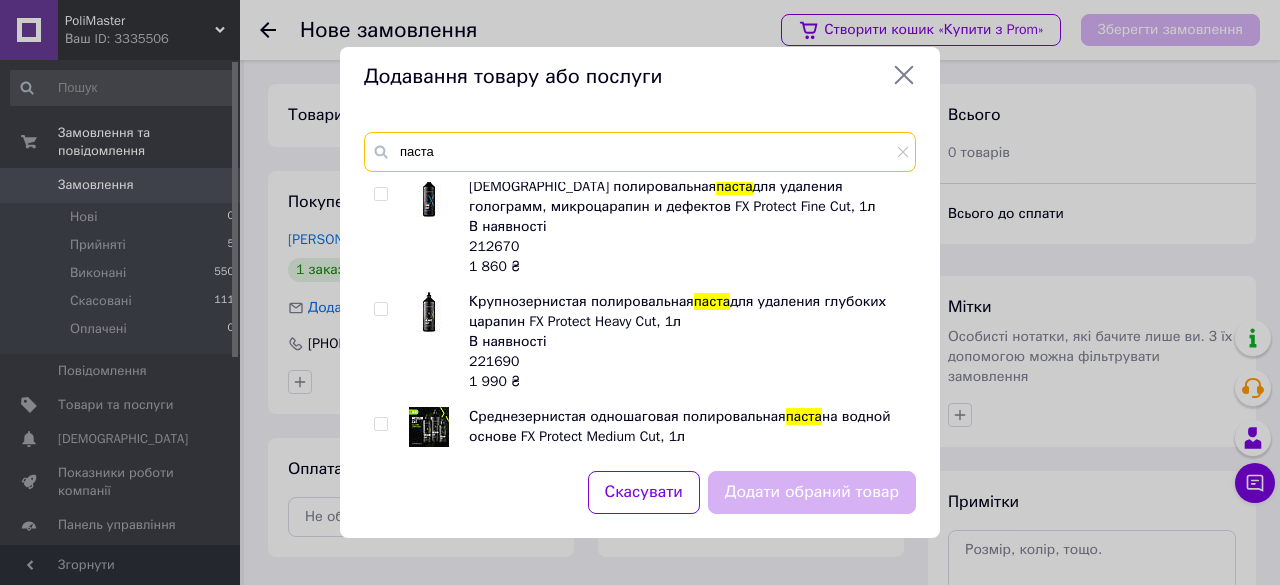 type on "паста" 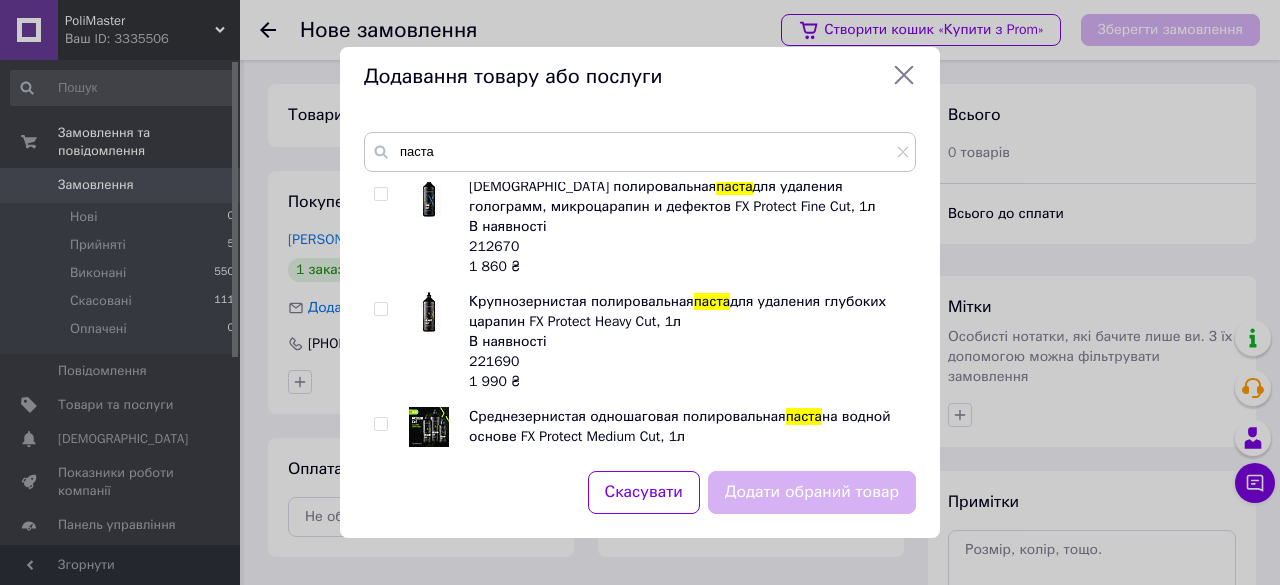 click at bounding box center (380, 424) 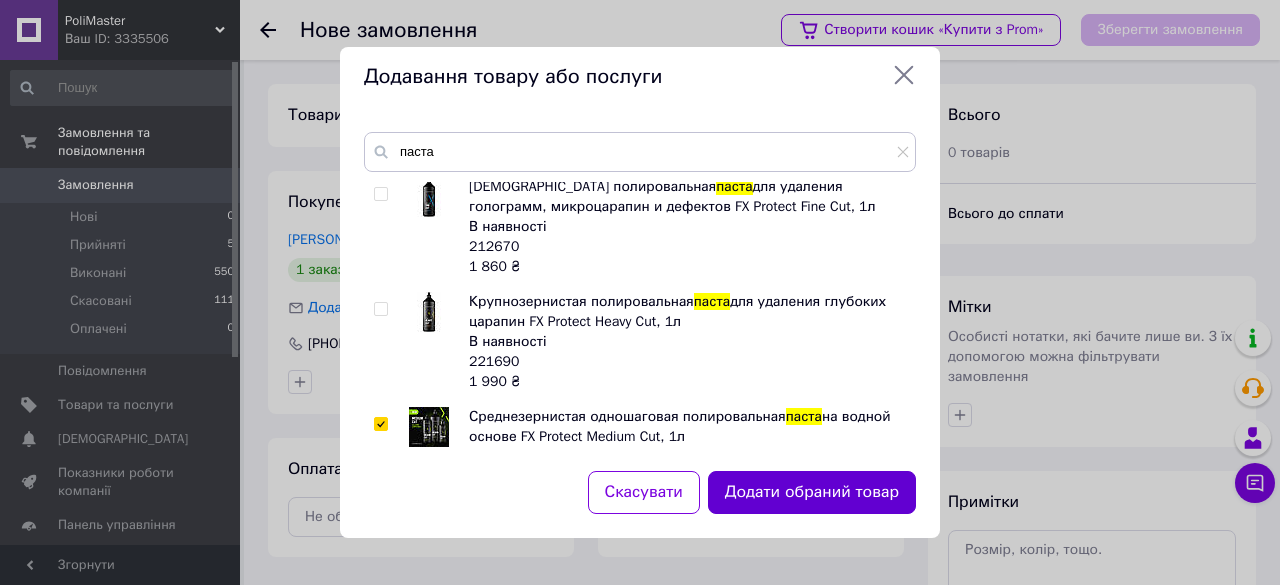click on "Додати обраний товар" at bounding box center (812, 492) 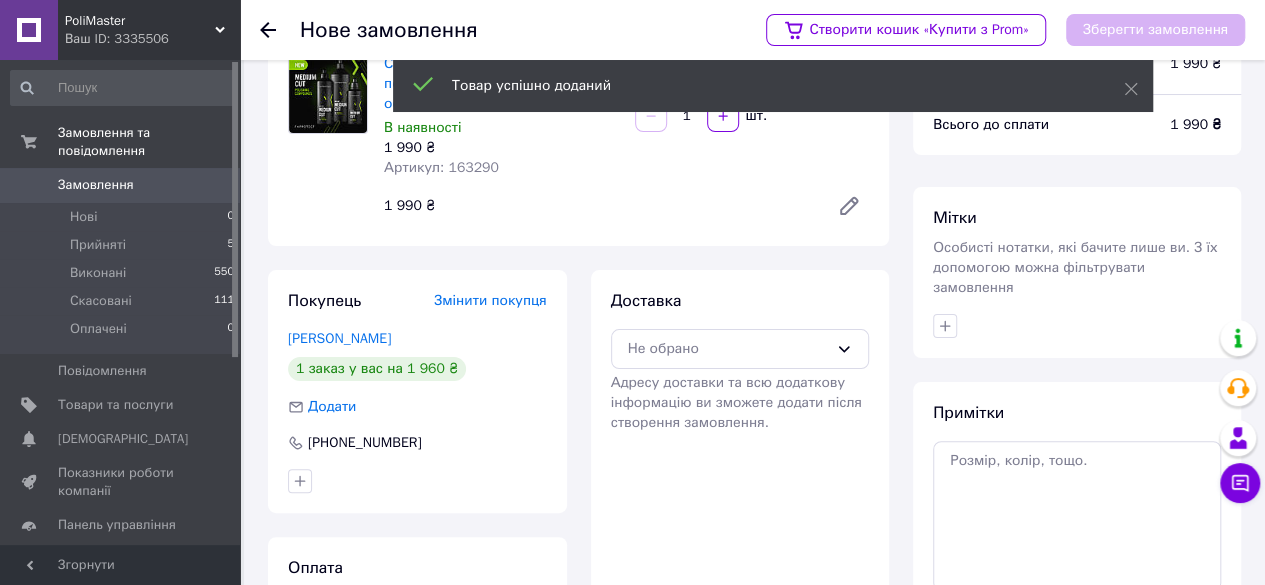 scroll, scrollTop: 200, scrollLeft: 0, axis: vertical 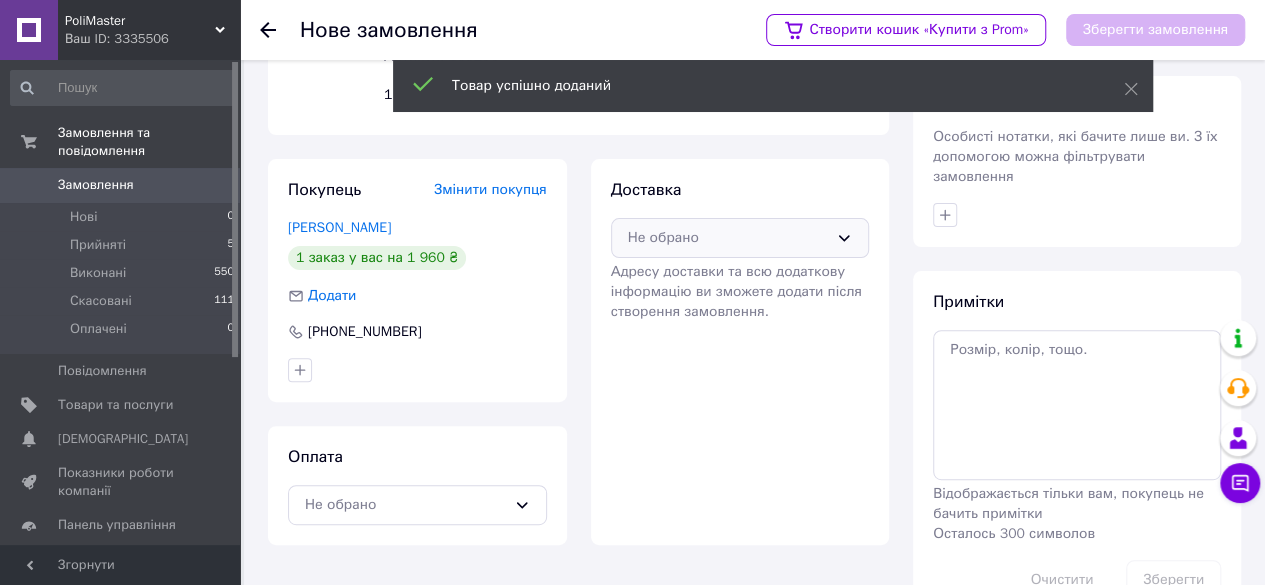 click on "Не обрано" at bounding box center [728, 238] 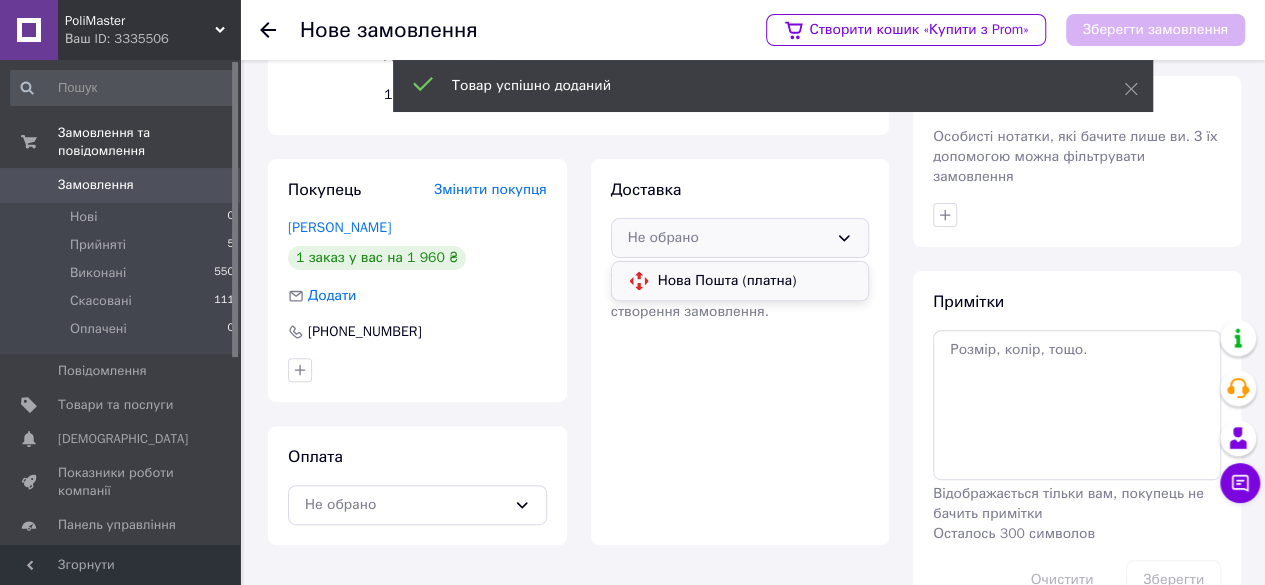 click on "Нова Пошта (платна)" at bounding box center [755, 281] 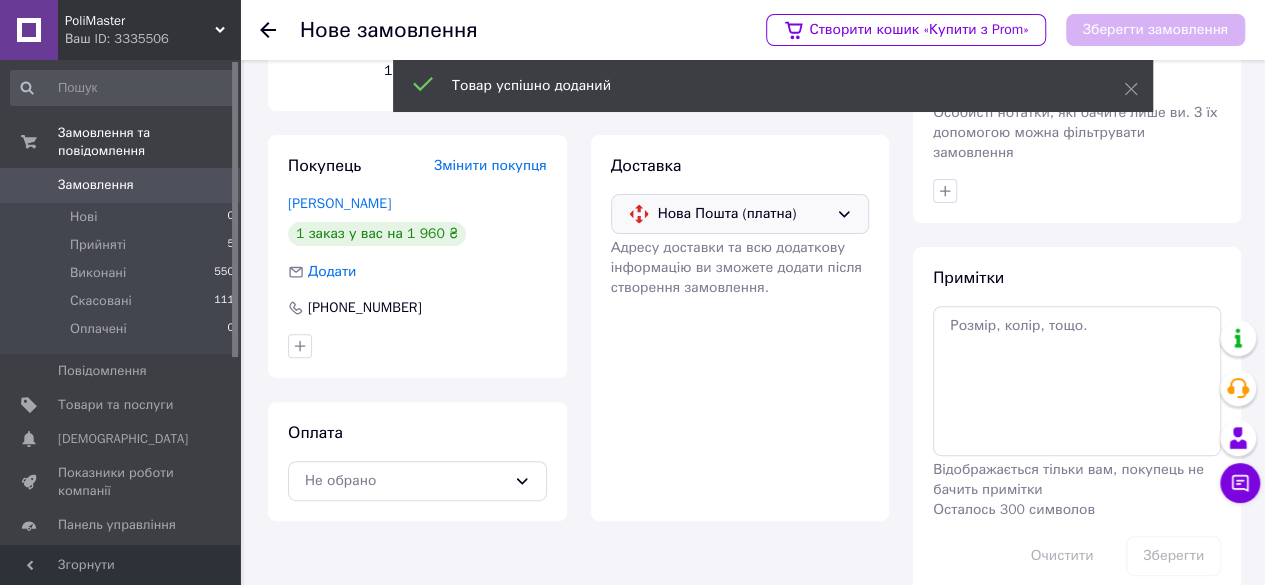 scroll, scrollTop: 237, scrollLeft: 0, axis: vertical 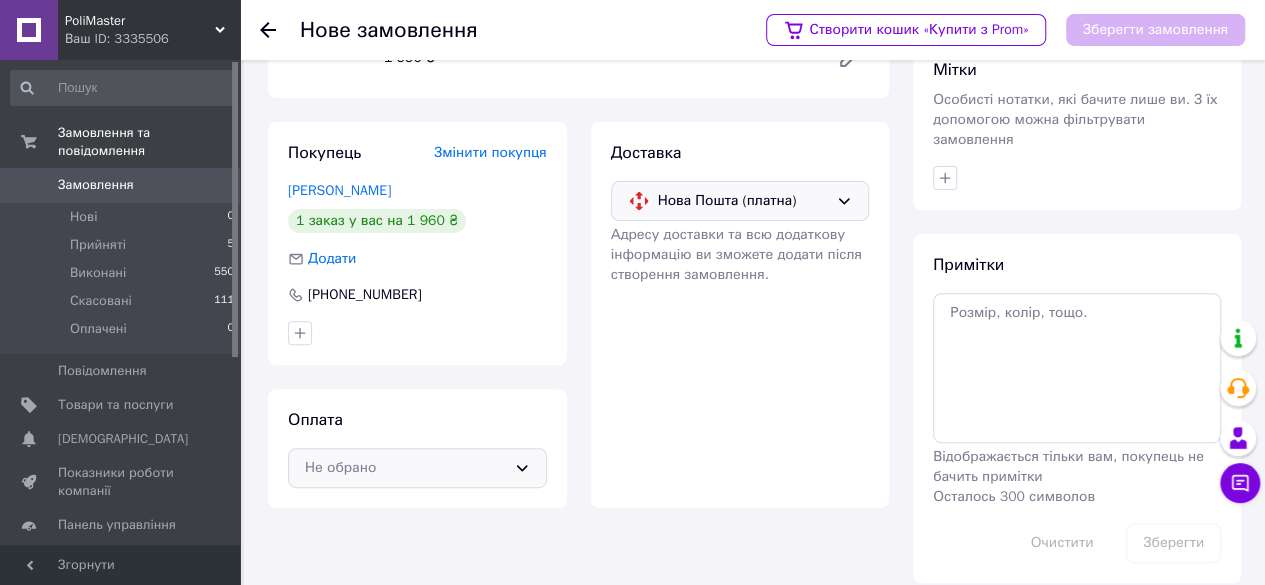 click on "Не обрано" at bounding box center (405, 468) 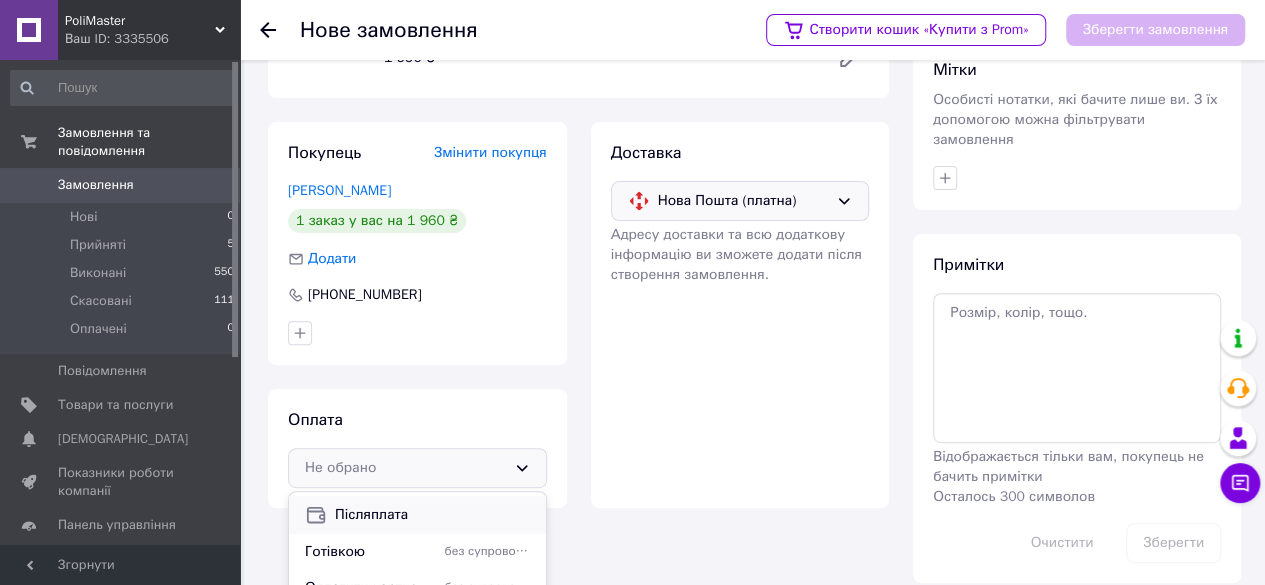 scroll, scrollTop: 48, scrollLeft: 0, axis: vertical 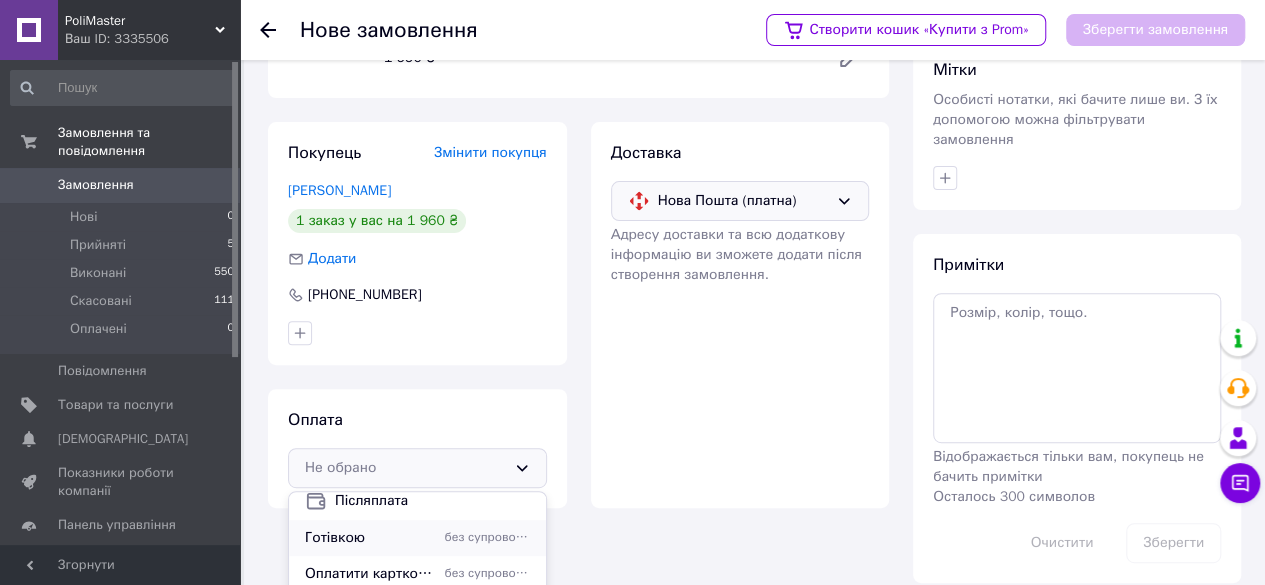 click on "без супроводу Prom" at bounding box center (487, 537) 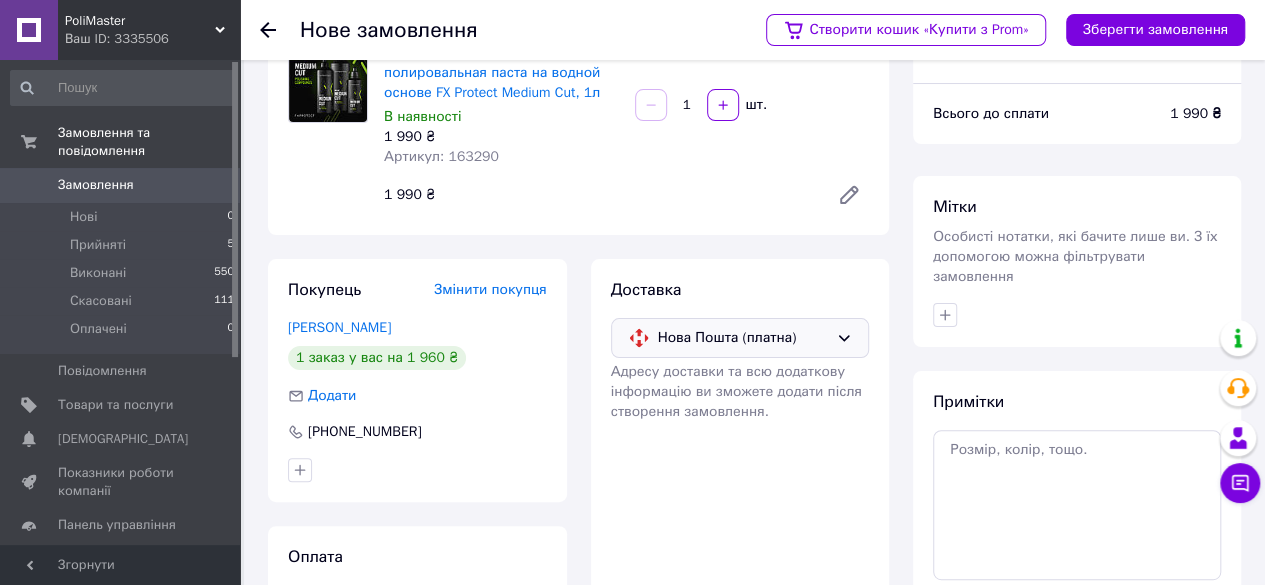 scroll, scrollTop: 0, scrollLeft: 0, axis: both 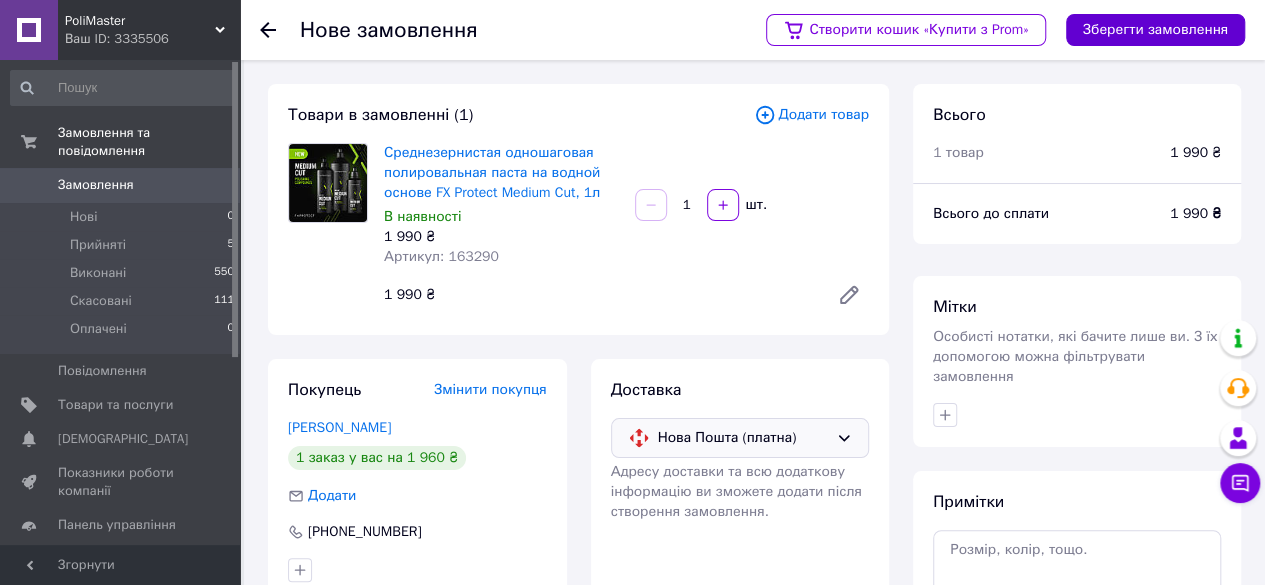 click on "Зберегти замовлення" at bounding box center (1155, 30) 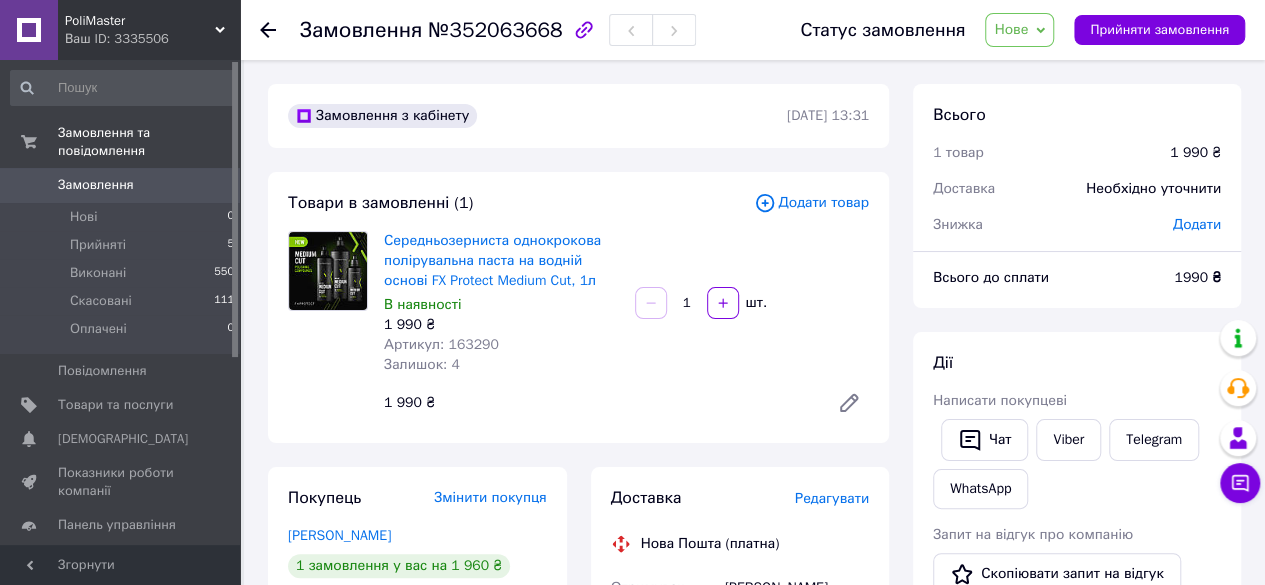 click on "Додати" at bounding box center [1197, 224] 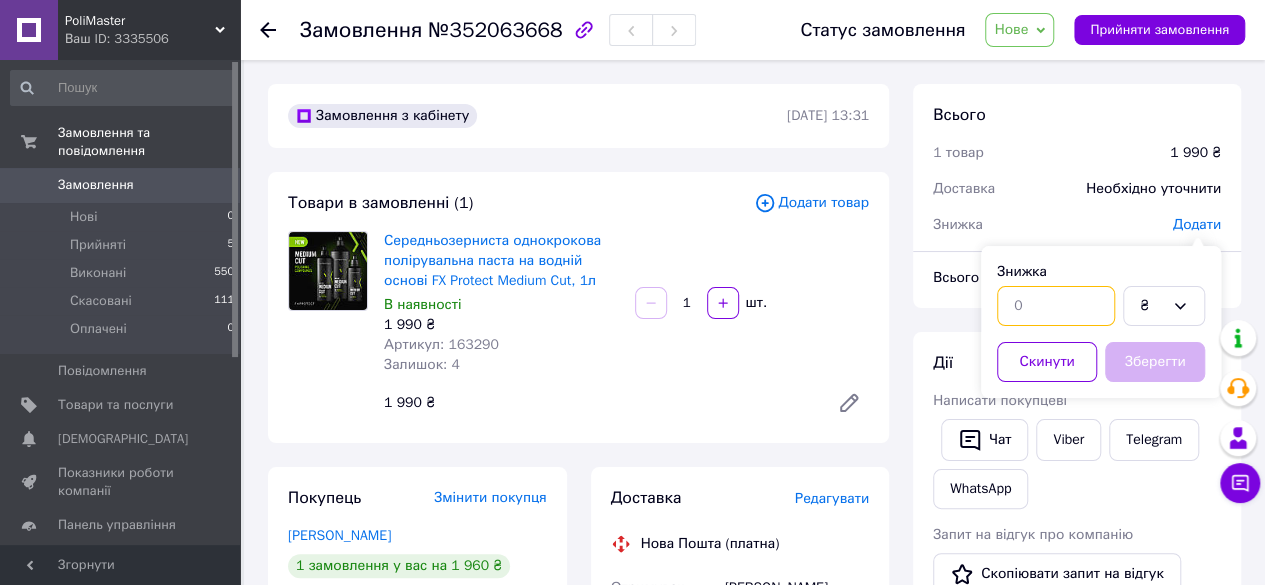 click at bounding box center (1056, 306) 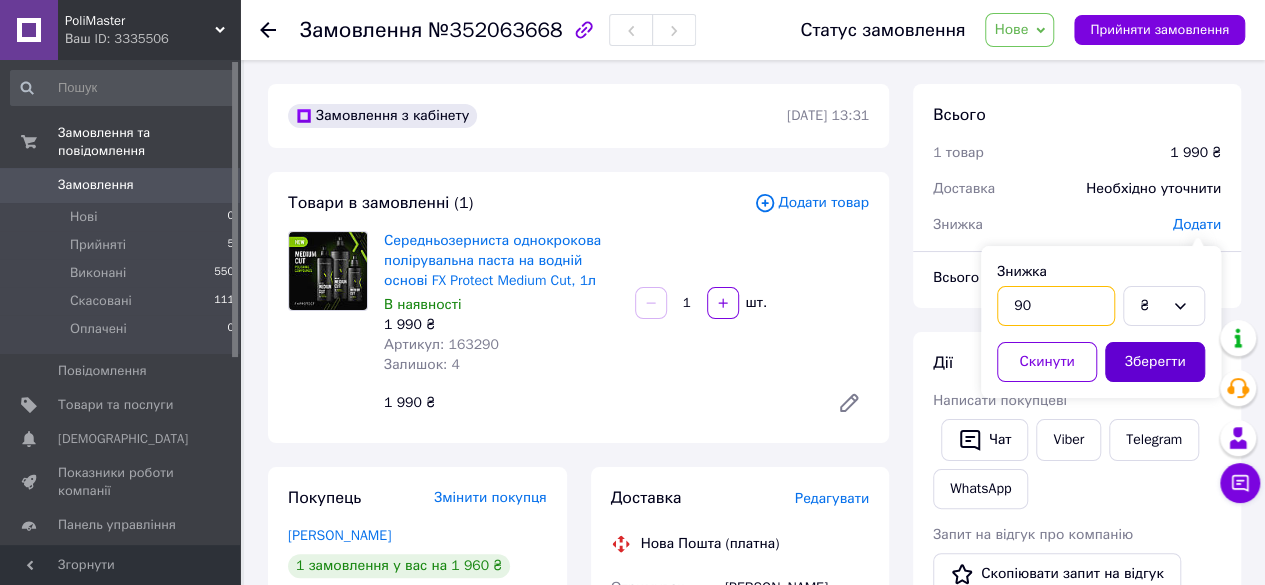 type on "90" 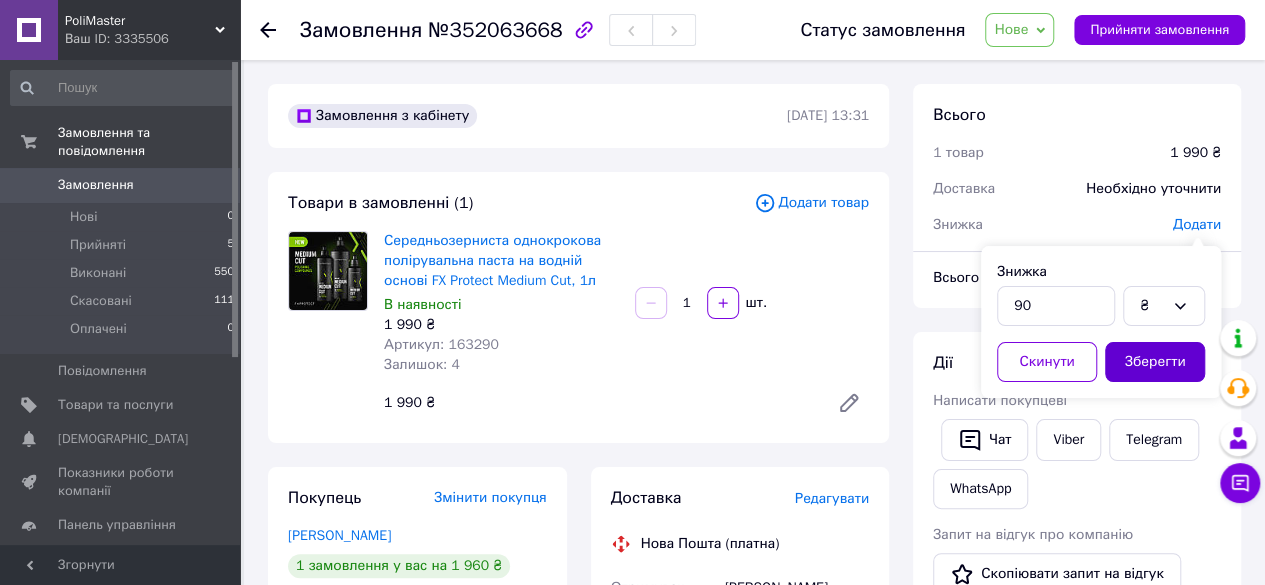 click on "Зберегти" at bounding box center (1155, 362) 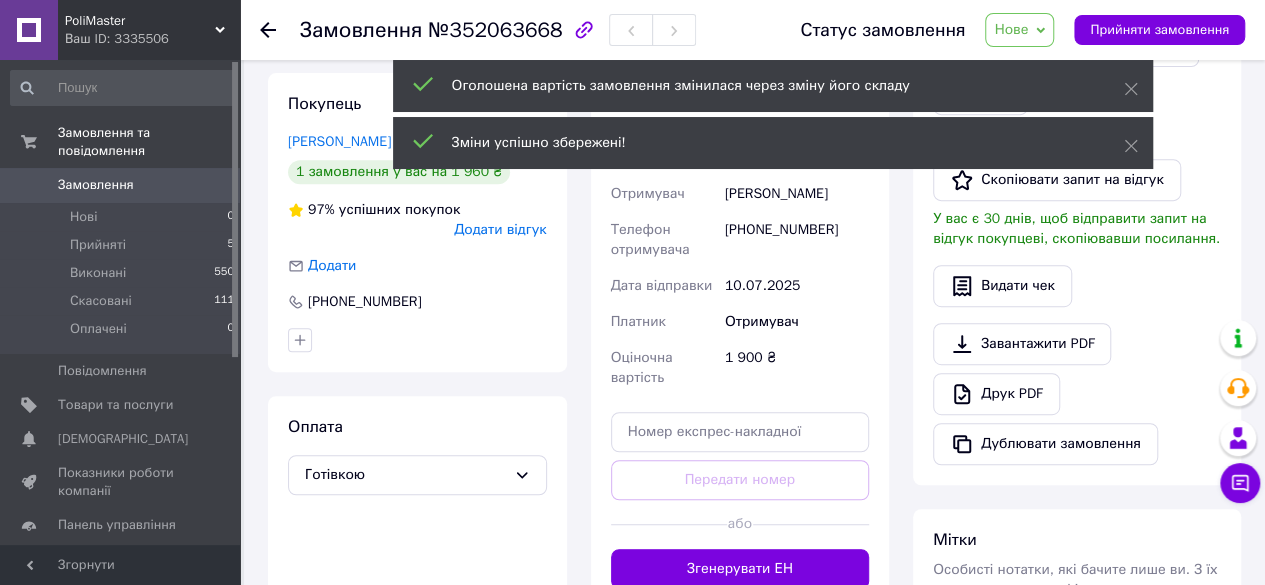 scroll, scrollTop: 400, scrollLeft: 0, axis: vertical 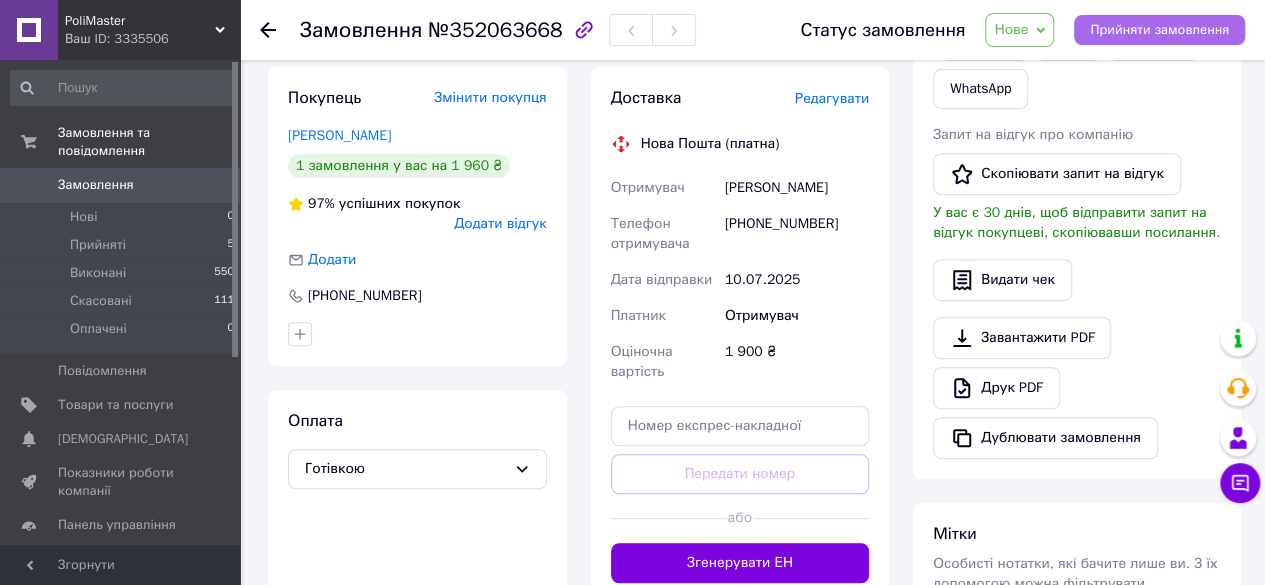 click on "Прийняти замовлення" at bounding box center [1159, 30] 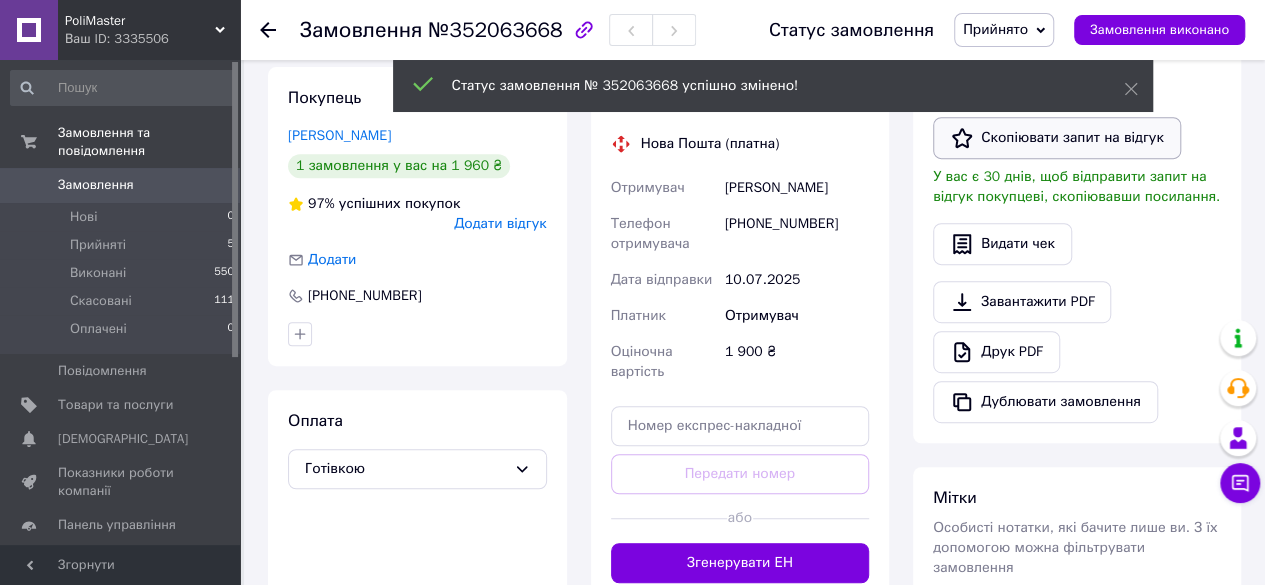 click on "Скопіювати запит на відгук" at bounding box center (1057, 138) 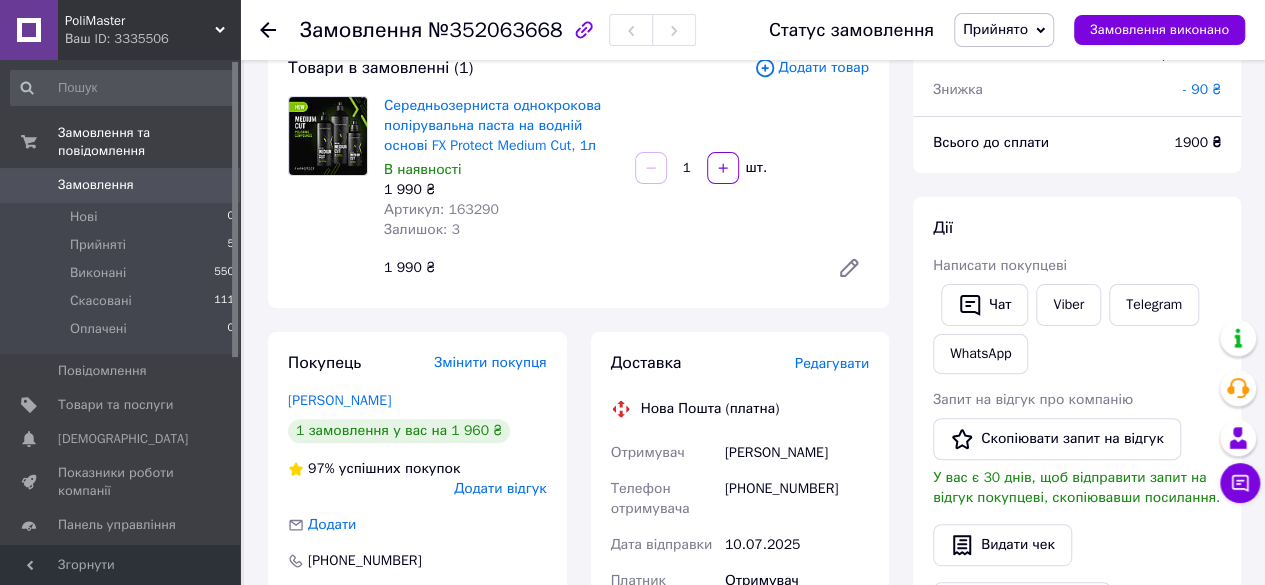scroll, scrollTop: 100, scrollLeft: 0, axis: vertical 